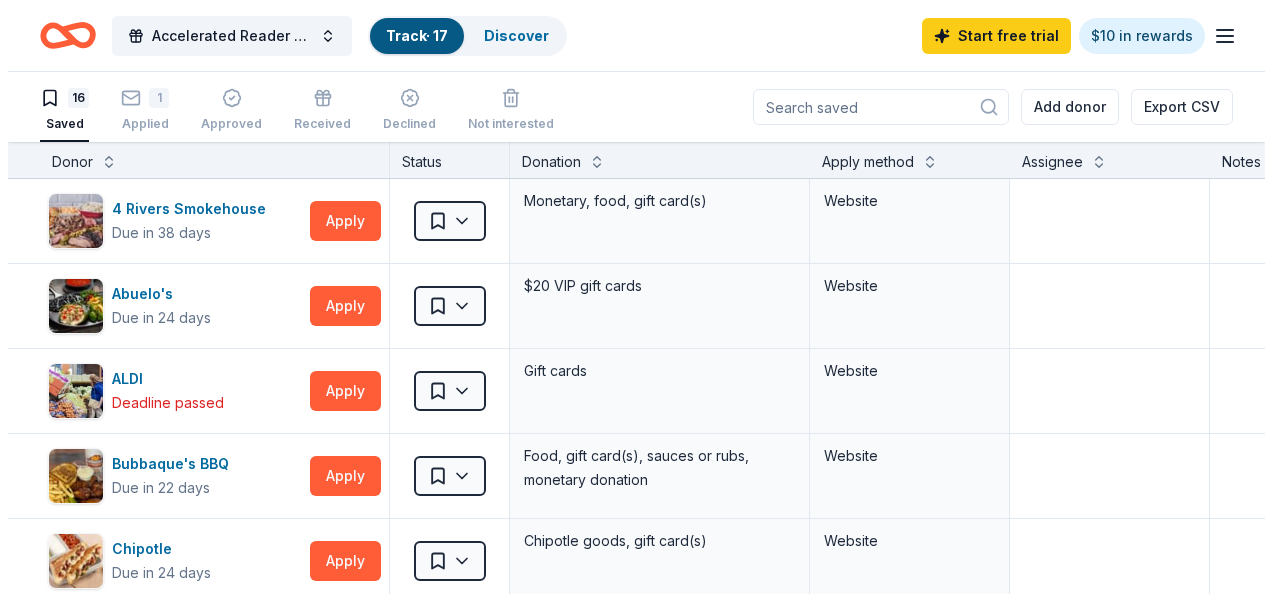 scroll, scrollTop: 0, scrollLeft: 0, axis: both 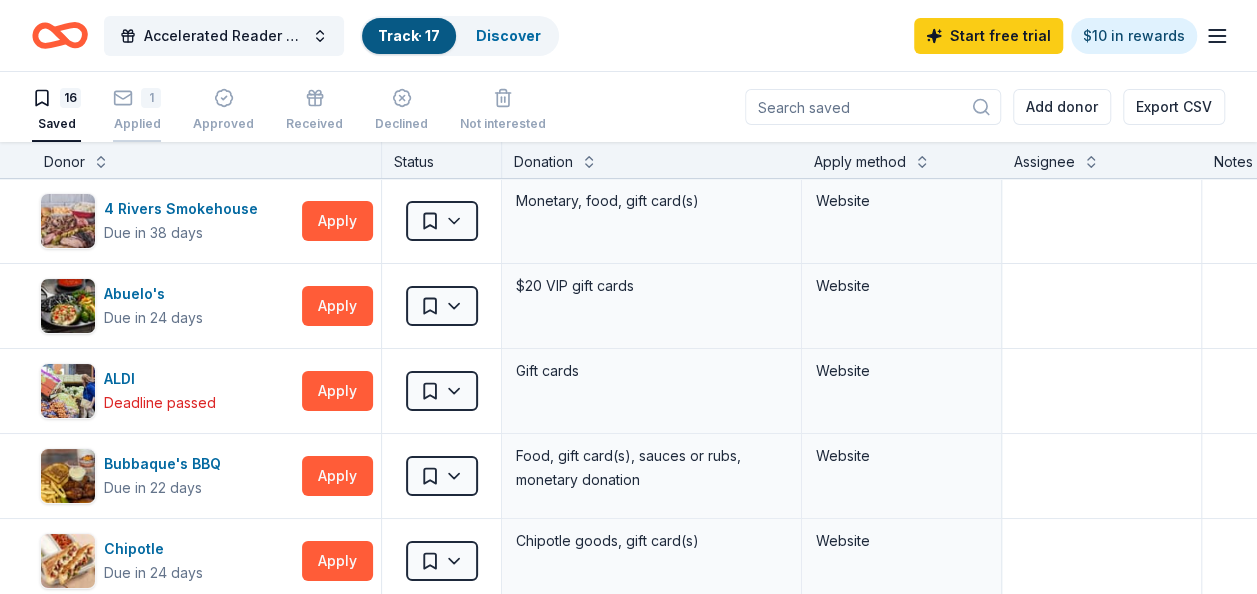 click on "1" at bounding box center [137, 98] 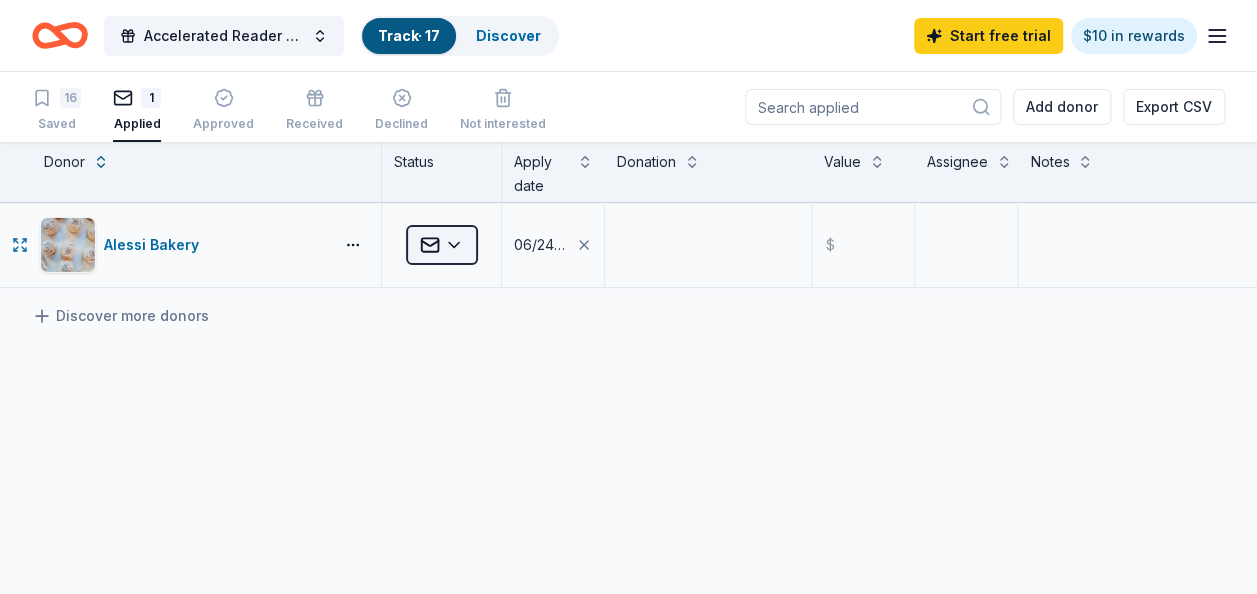 click on "Accelerated Reader Level Up Events Track  · 17 Discover Start free  trial $10 in rewards 16 Saved 1 Applied Approved Received Declined Not interested Add donor Export CSV Donor Status Apply date Donation Value Assignee Notes Alessi Bakery Applied 06/24/2025 $   Discover more donors Saved" at bounding box center (628, 297) 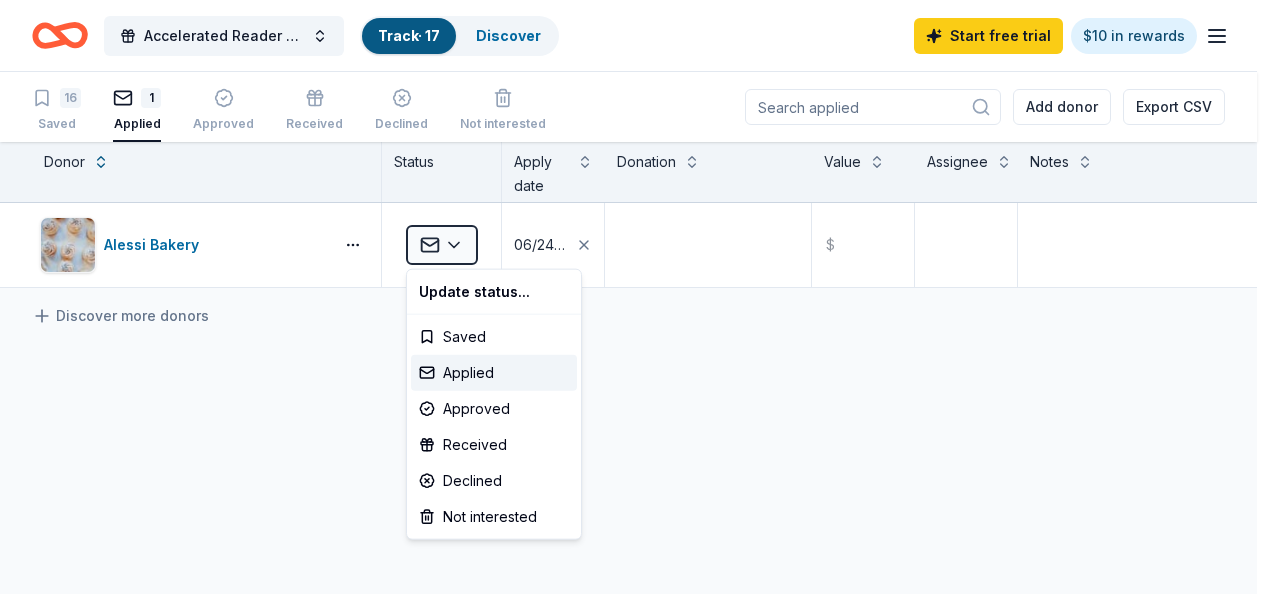 click on "Accelerated Reader Level Up Events Track  · 17 Discover Start free  trial $10 in rewards 16 Saved 1 Applied Approved Received Declined Not interested Add donor Export CSV Donor Status Apply date Donation Value Assignee Notes Alessi Bakery Applied 06/24/2025 $   Discover more donors Saved Update status... Saved Applied Approved Received Declined Not interested" at bounding box center [636, 297] 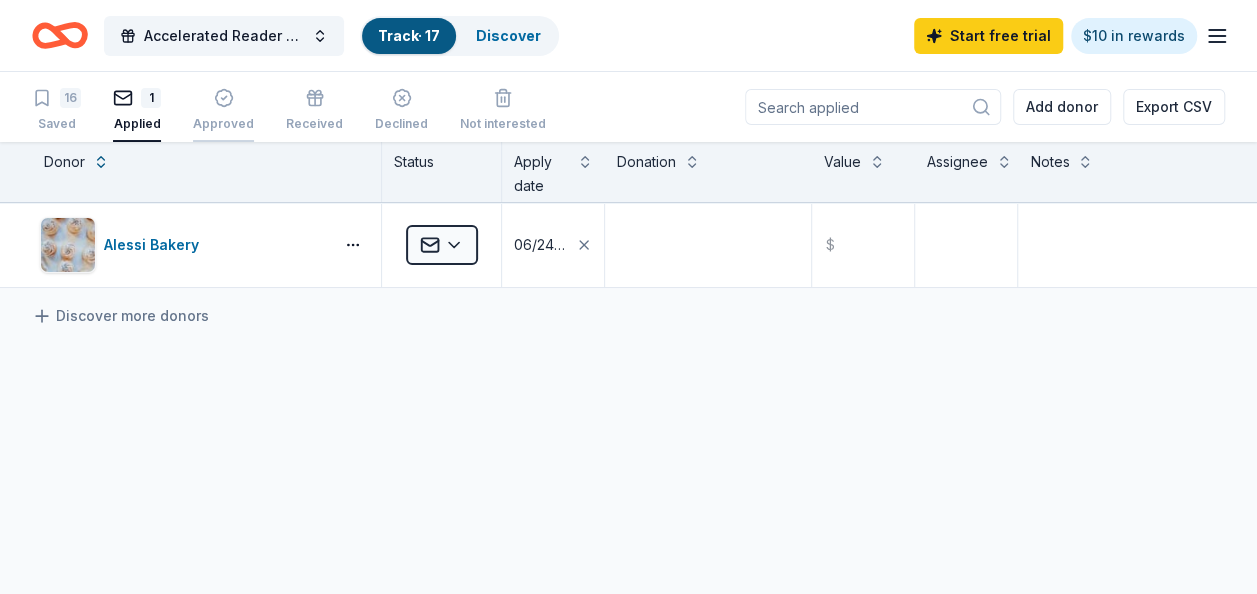 click on "Approved" at bounding box center (223, 124) 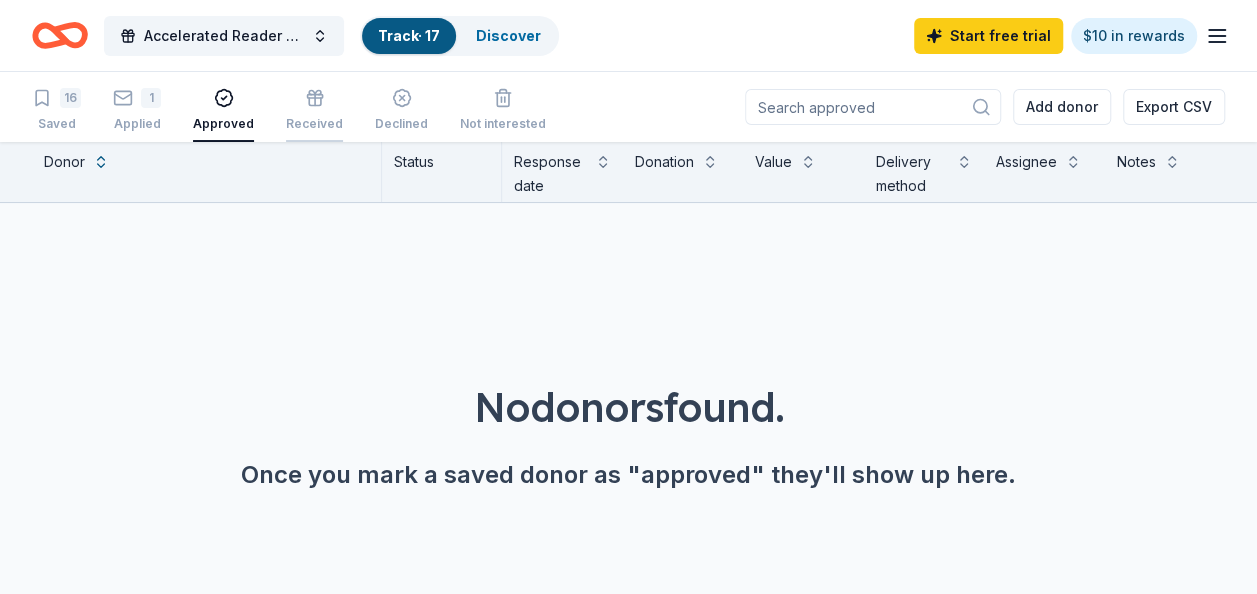 click on "Received" at bounding box center [314, 110] 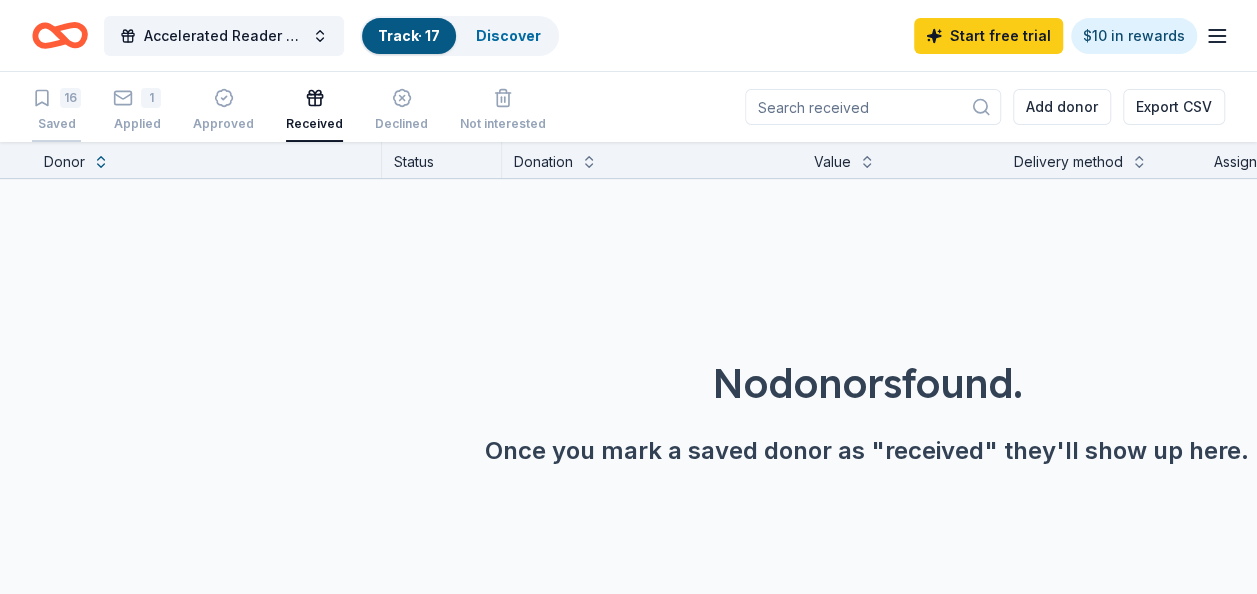 click on "16" at bounding box center [56, 98] 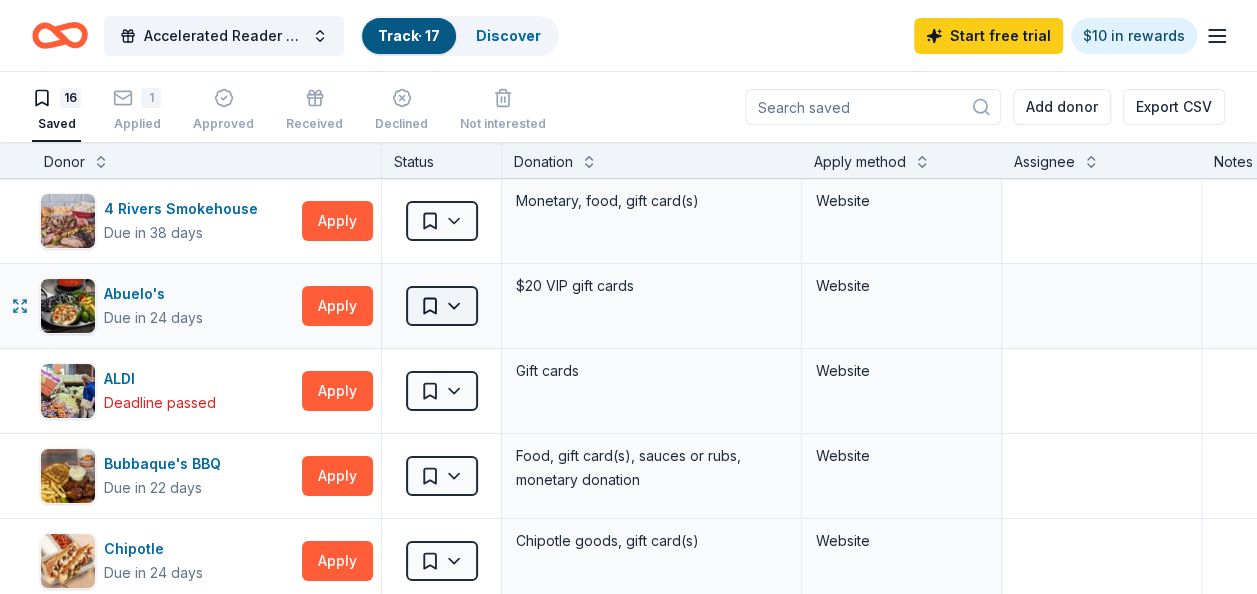 click on "Accelerated Reader Level Up Events Track  · 17 Discover Start free  trial $10 in rewards 16 Saved 1 Applied Approved Received Declined Not interested Add donor Export CSV Donor Status Donation Apply method Assignee Notes 4 Rivers Smokehouse Due in 38 days Apply Saved Monetary, food, gift card(s) Website Abuelo's  Due in 24 days Apply Saved $20 VIP gift cards Website ALDI  Deadline passed Apply Saved Gift cards Website Bubbaque's BBQ Due in 22 days Apply Saved Food, gift card(s), sauces or rubs, monetary donation Website Chipotle Due in 24 days Apply Saved Chipotle goods, gift card(s) Website Gordon Food Service Store Due in 22 days Apply Saved Gift card(s) Website Mail Just Love Coffee Due in 22 days Apply Saved Coffee, food Website Mission BBQ Due in 22 days Apply Saved Food, gift cards Website Panda Express Due in  10  days Apply Saved Food Website Panera Bread Due in 22 days Apply Saved Unsold bread, bagels, and baked goods Website Portillo's Due in 38 days Apply Saved Food, gift card(s) Website Apply" at bounding box center [628, 297] 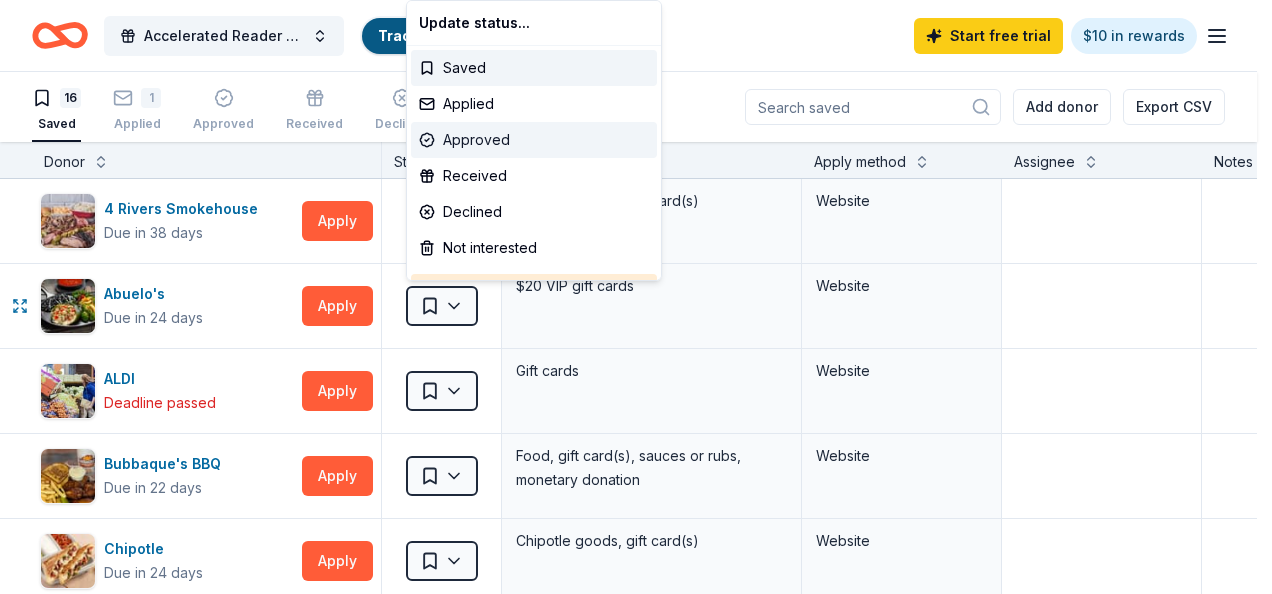 click on "Approved" at bounding box center [534, 140] 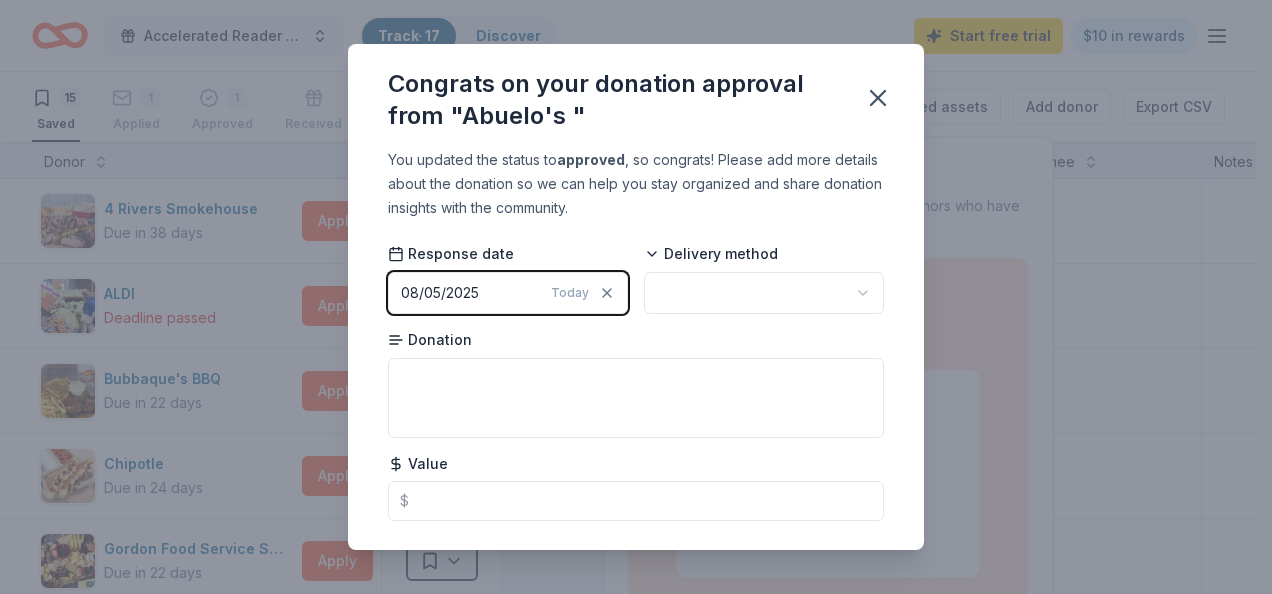 click on "Accelerated Reader Level Up Events Track  · 17 Discover Start free  trial $10 in rewards 15 Saved 1 Applied 1 Approved Received Declined Not interested  Approved assets Add donor Export CSV Donor Status Donation Apply method Assignee Notes 4 Rivers Smokehouse Due in 38 days Apply Saved Monetary, food, gift card(s) Website ALDI  Deadline passed Apply Saved Gift cards Website Bubbaque's BBQ Due in 22 days Apply Saved Food, gift card(s), sauces or rubs, monetary donation Website Chipotle Due in 24 days Apply Saved Chipotle goods, gift card(s) Website Gordon Food Service Store Due in 22 days Apply Saved Gift card(s) Website Mail Just Love Coffee Due in 22 days Apply Saved Coffee, food Website Mission BBQ Due in 22 days Apply Saved Food, gift cards Website Panda Express Due in  10  days Apply Saved Food Website Panera Bread Due in 22 days Apply Saved Unsold bread, bagels, and baked goods Website Portillo's Due in 38 days Apply Saved Food, gift card(s) Website Sonny's BBQ Due in 22 days Apply Saved Website Target" at bounding box center [636, 297] 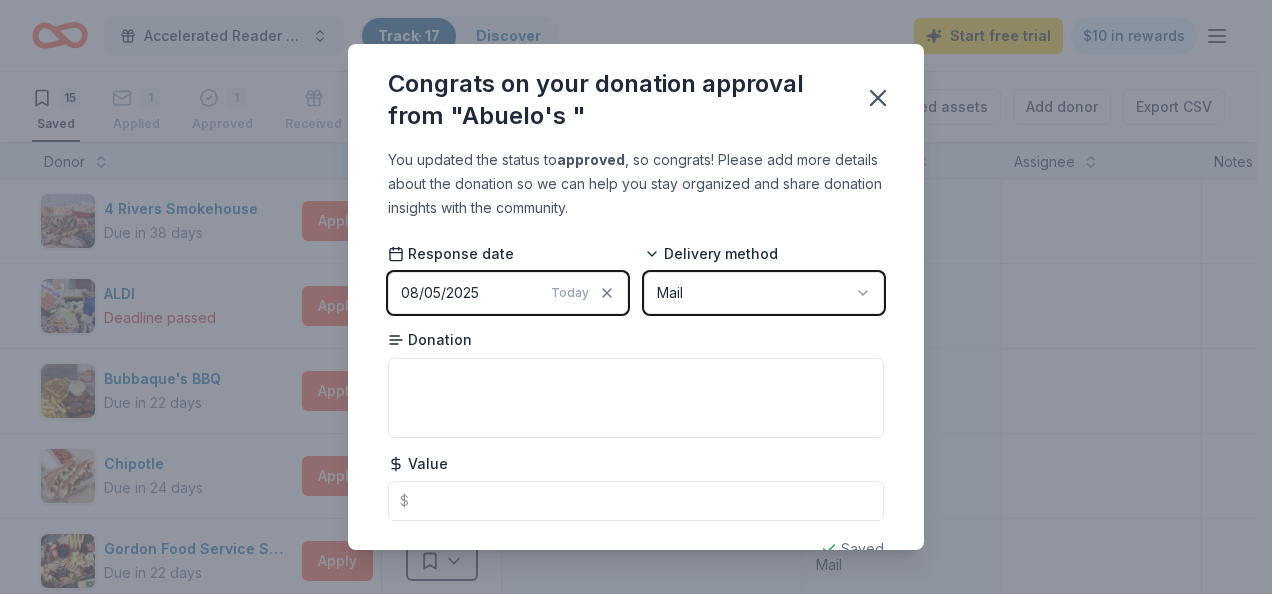 scroll, scrollTop: 42, scrollLeft: 0, axis: vertical 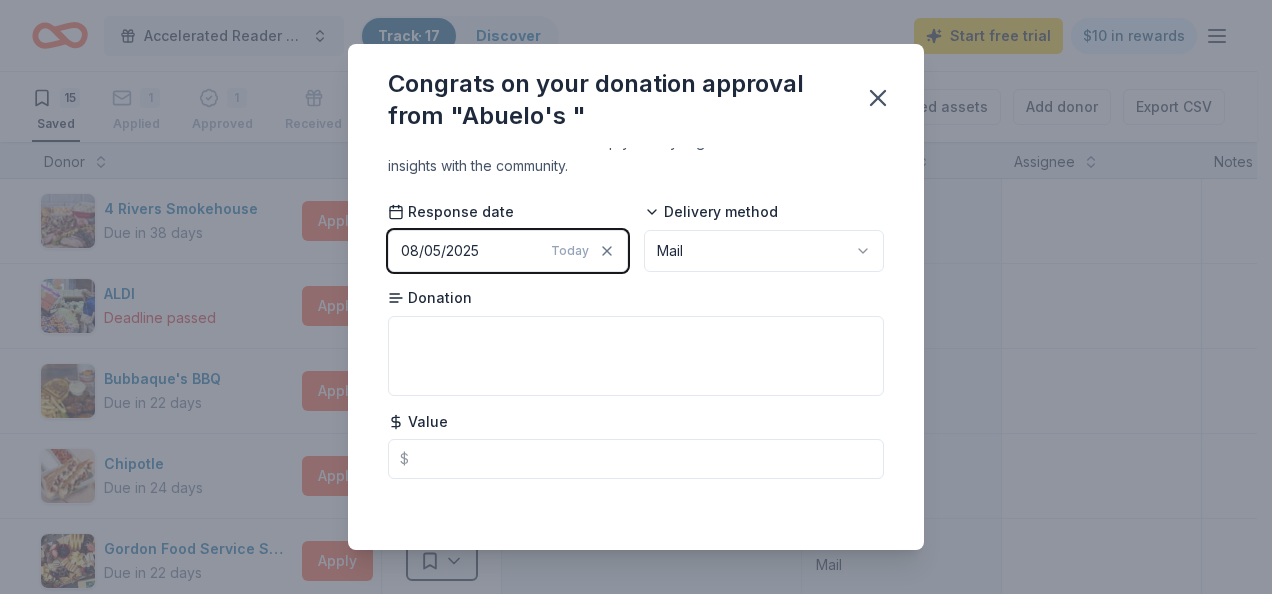 click on "You updated the status to  approved , so congrats! Please add more details about the donation so we can help you stay organized and share donation insights with the community. Response date 08/05/2025 Today Delivery method Mail Donation Value $ Saved" at bounding box center [636, 349] 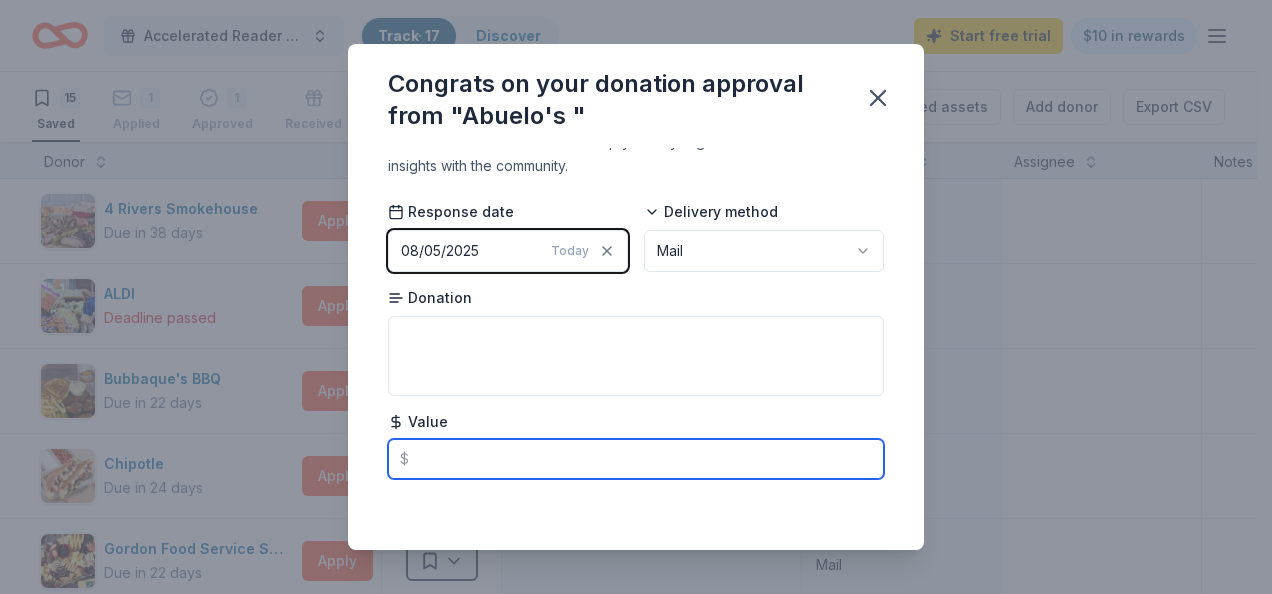 click at bounding box center [636, 459] 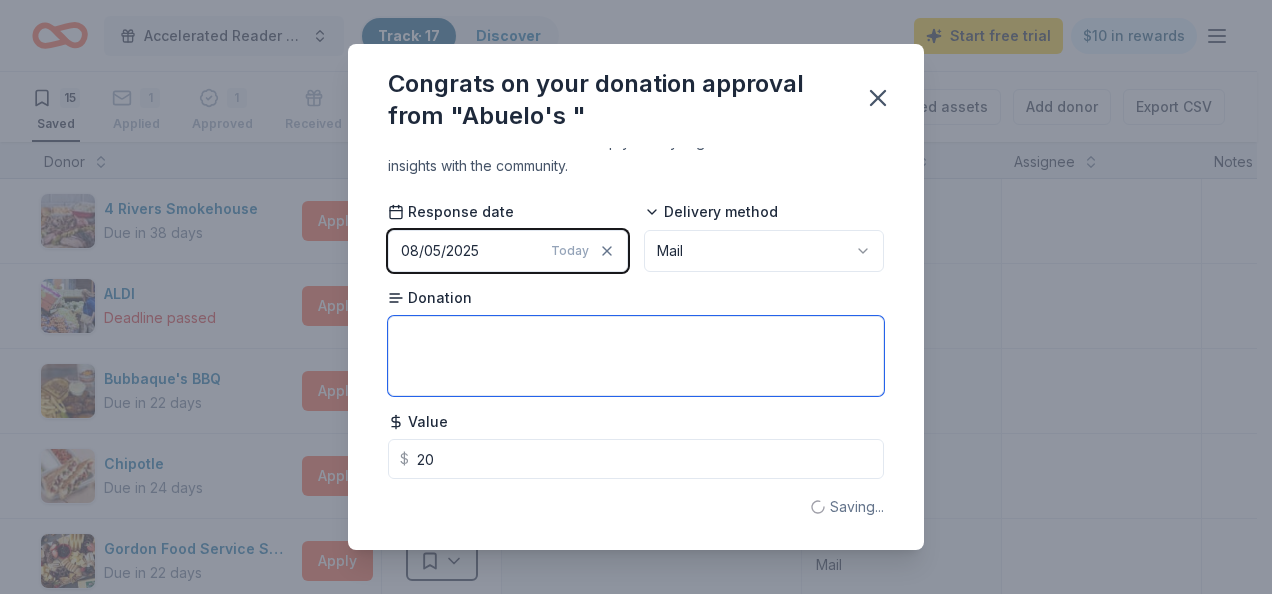 type on "20.00" 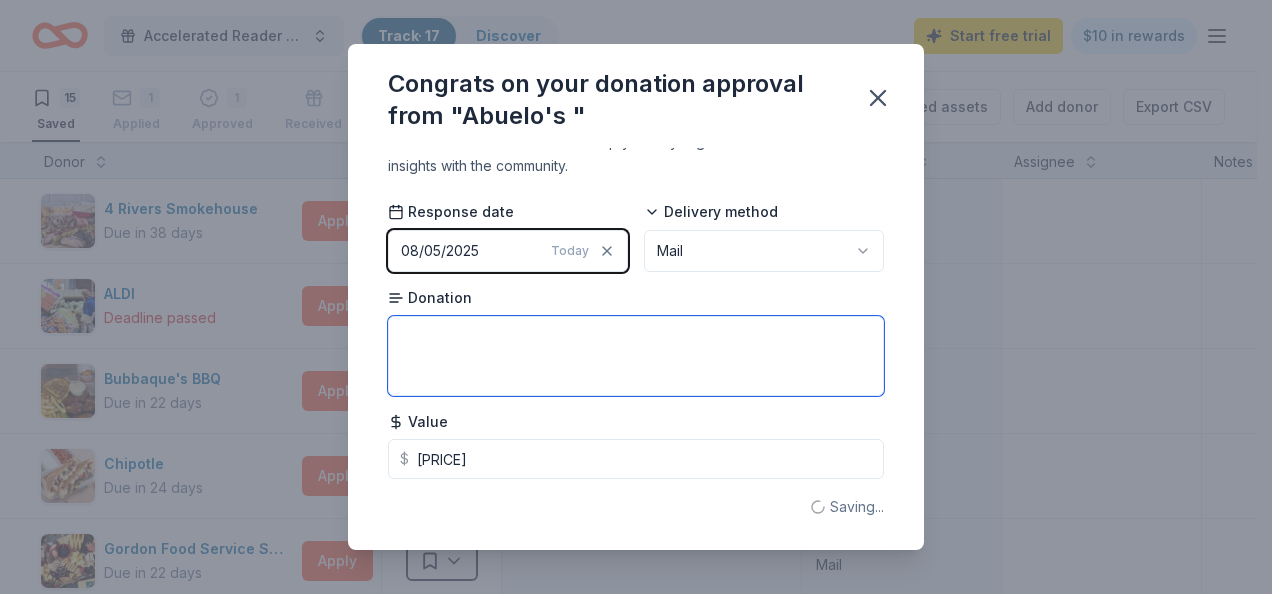 click at bounding box center [636, 356] 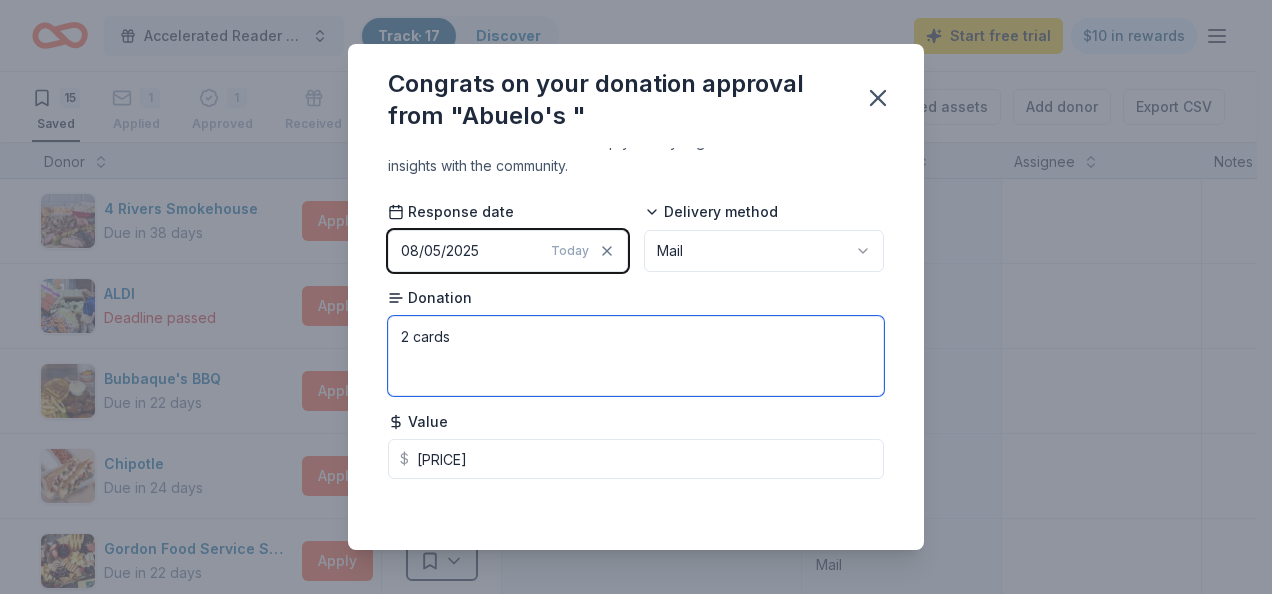 scroll, scrollTop: 0, scrollLeft: 0, axis: both 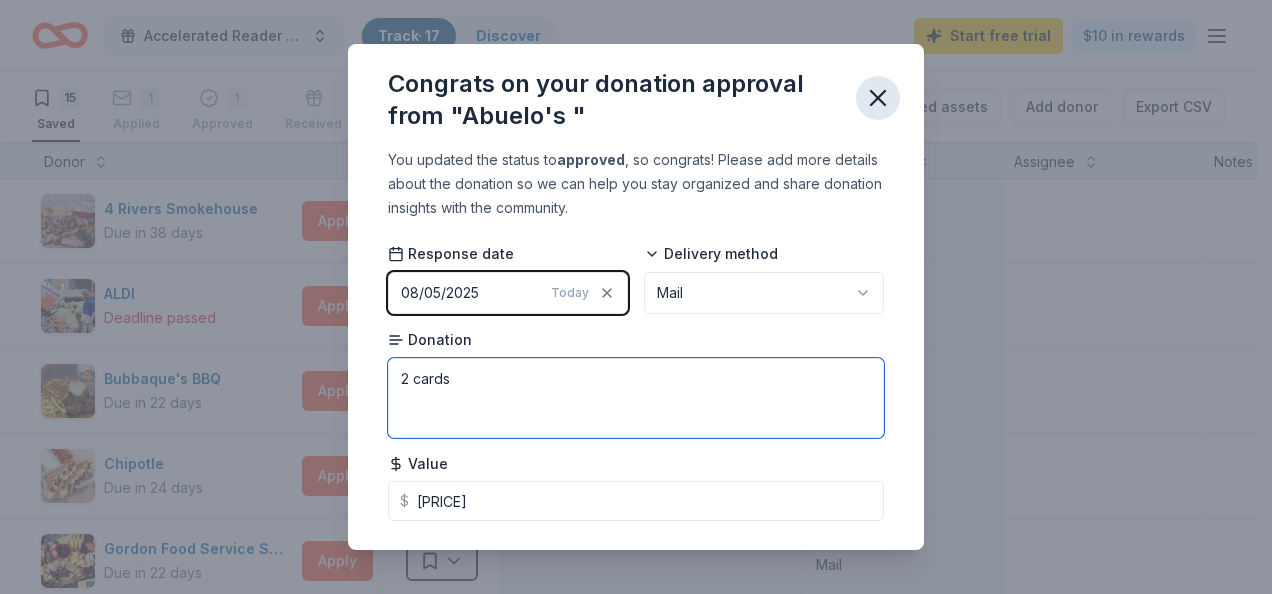 type on "2 cards" 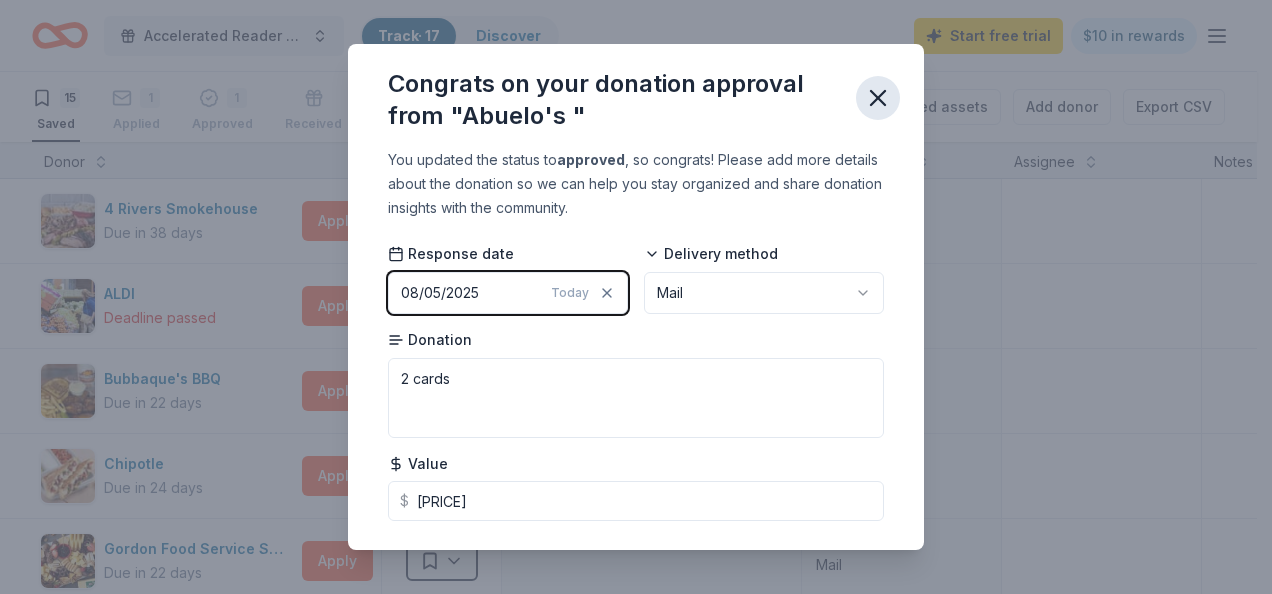 click 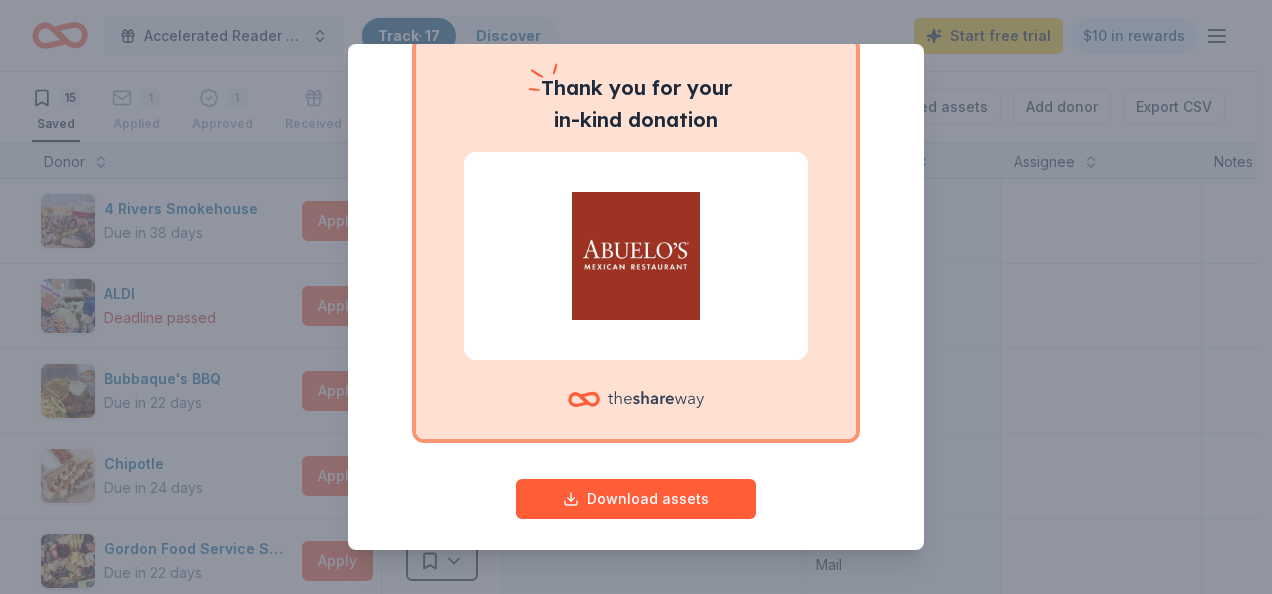 scroll, scrollTop: 178, scrollLeft: 0, axis: vertical 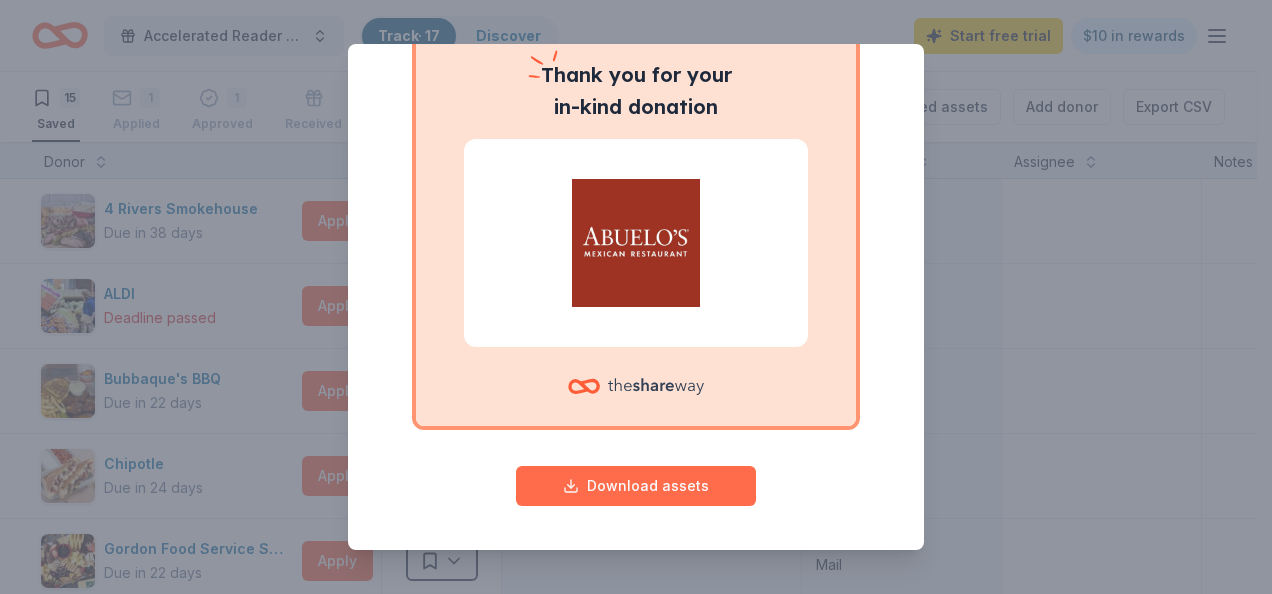 click on "Download assets" at bounding box center [636, 486] 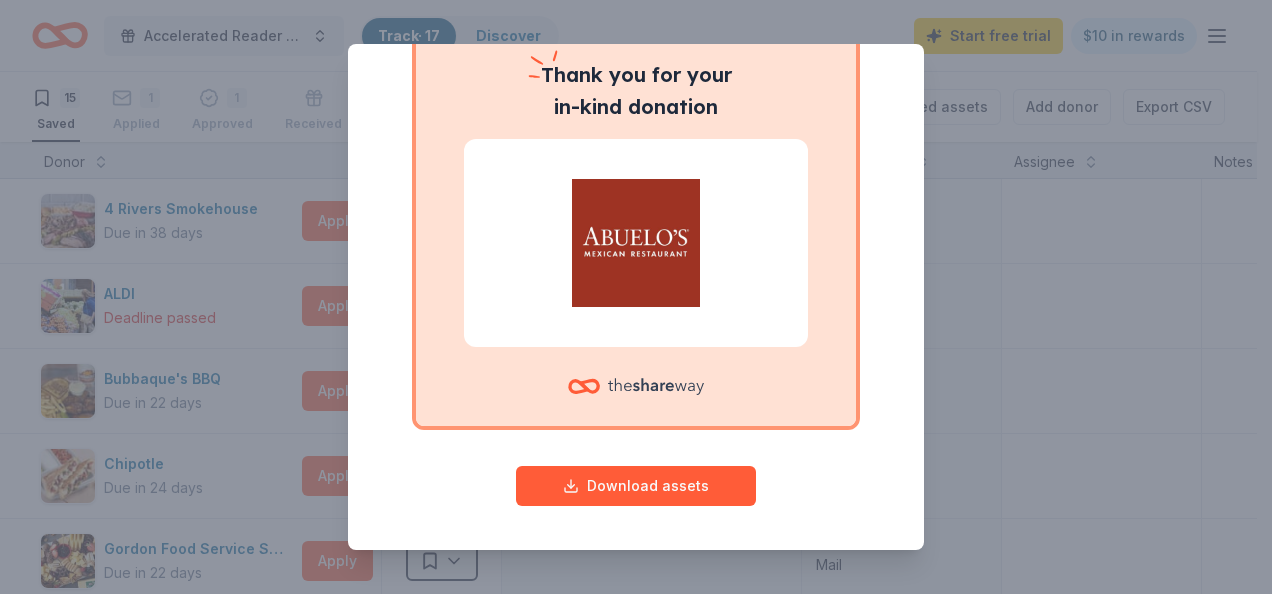 click at bounding box center (636, 243) 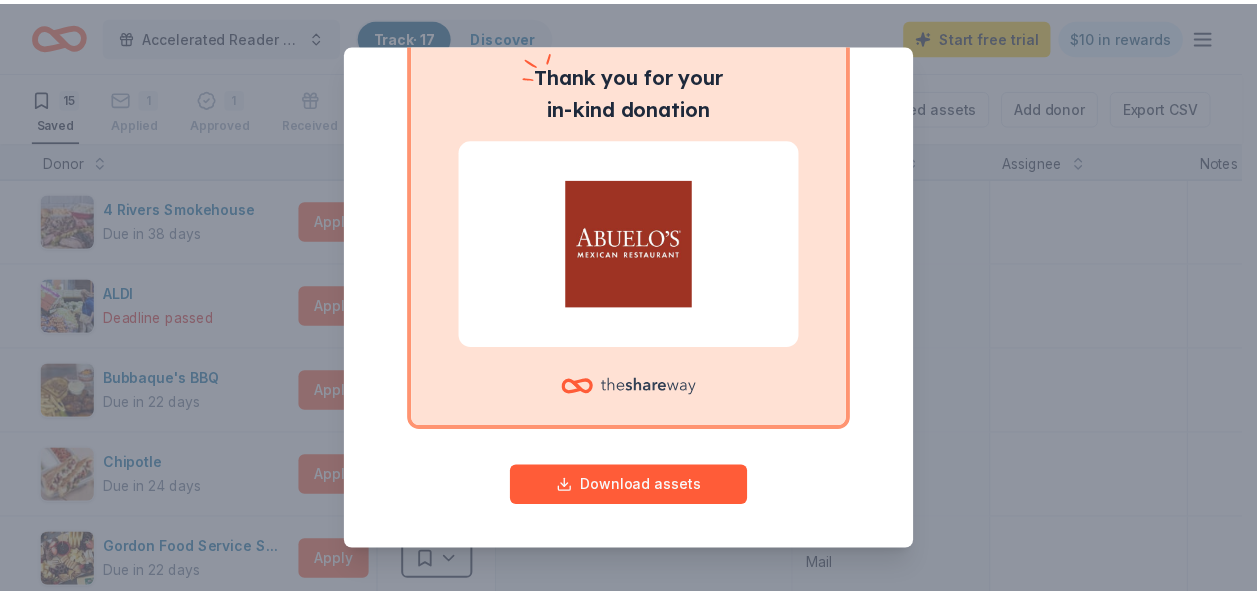 scroll, scrollTop: 0, scrollLeft: 0, axis: both 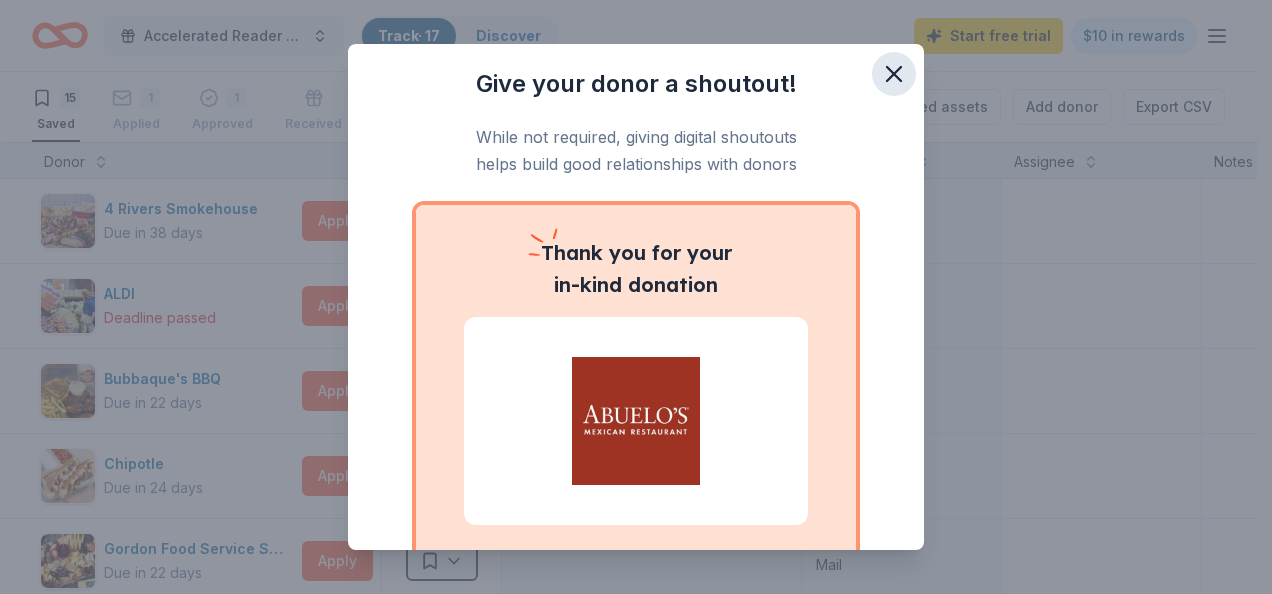 click 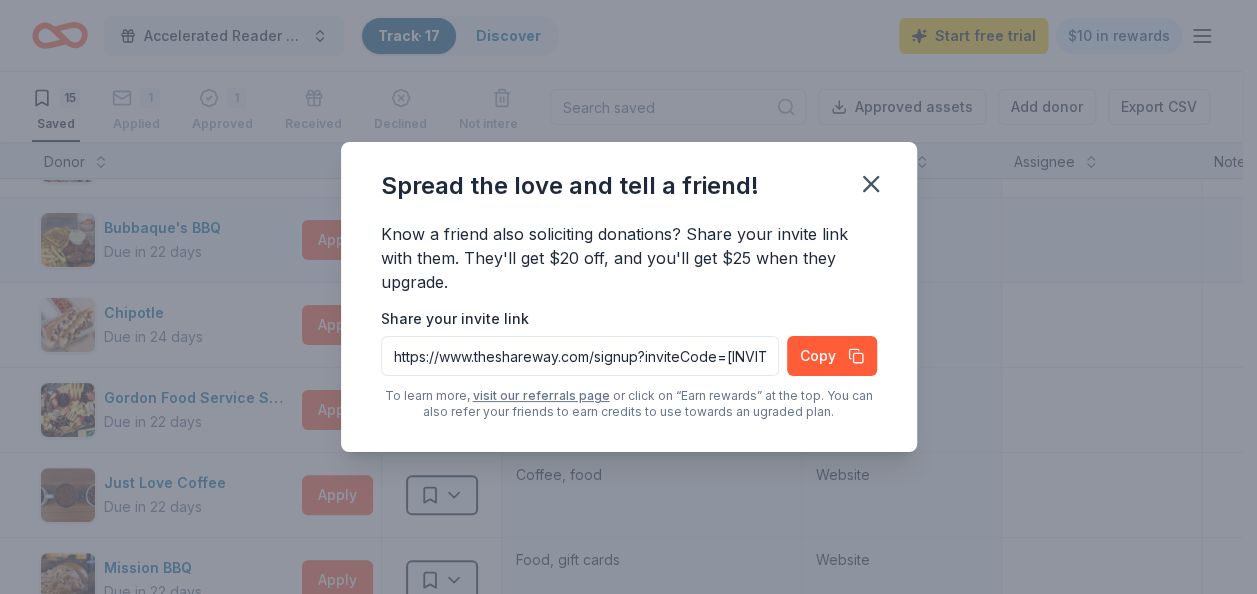 scroll, scrollTop: 197, scrollLeft: 0, axis: vertical 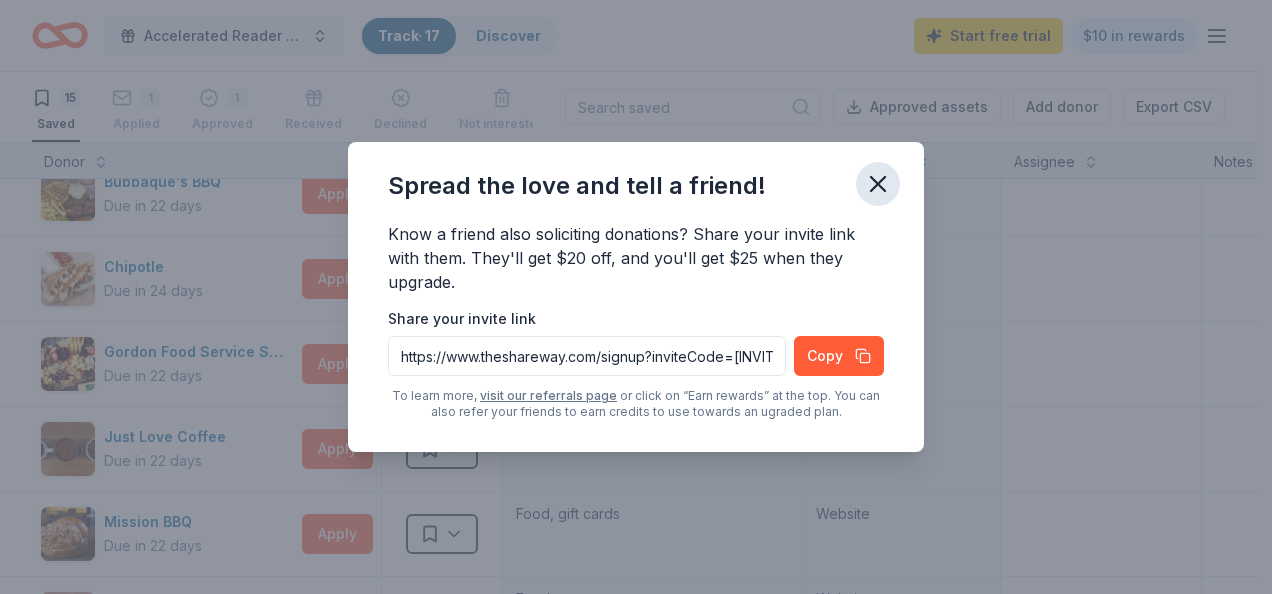 click 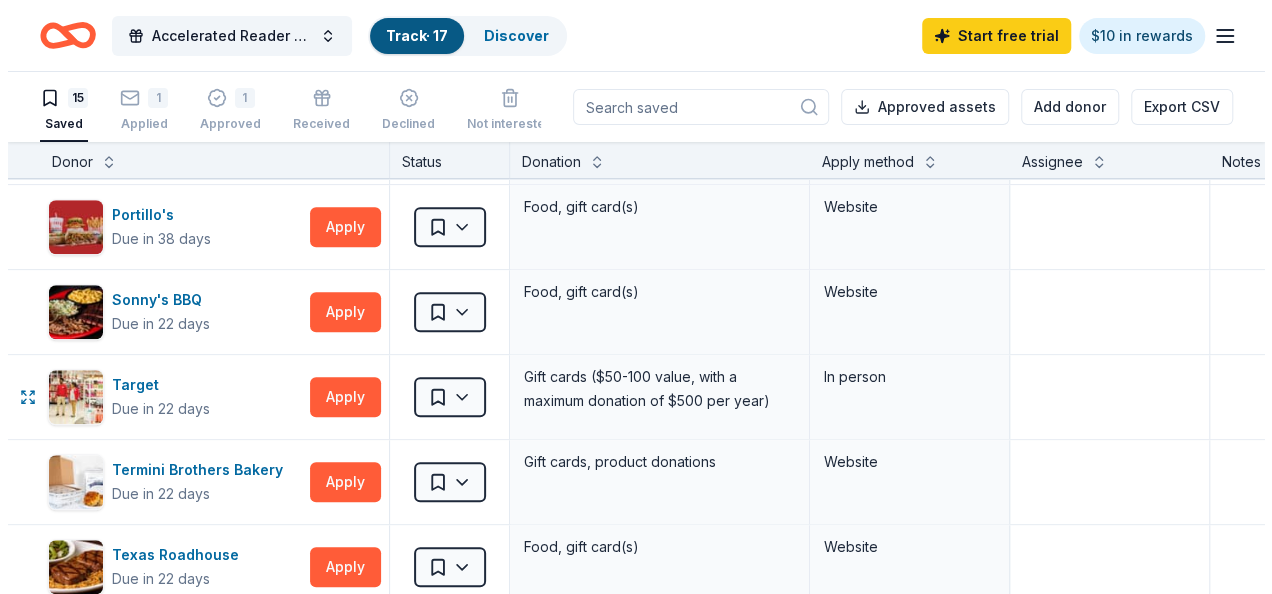 scroll, scrollTop: 763, scrollLeft: 0, axis: vertical 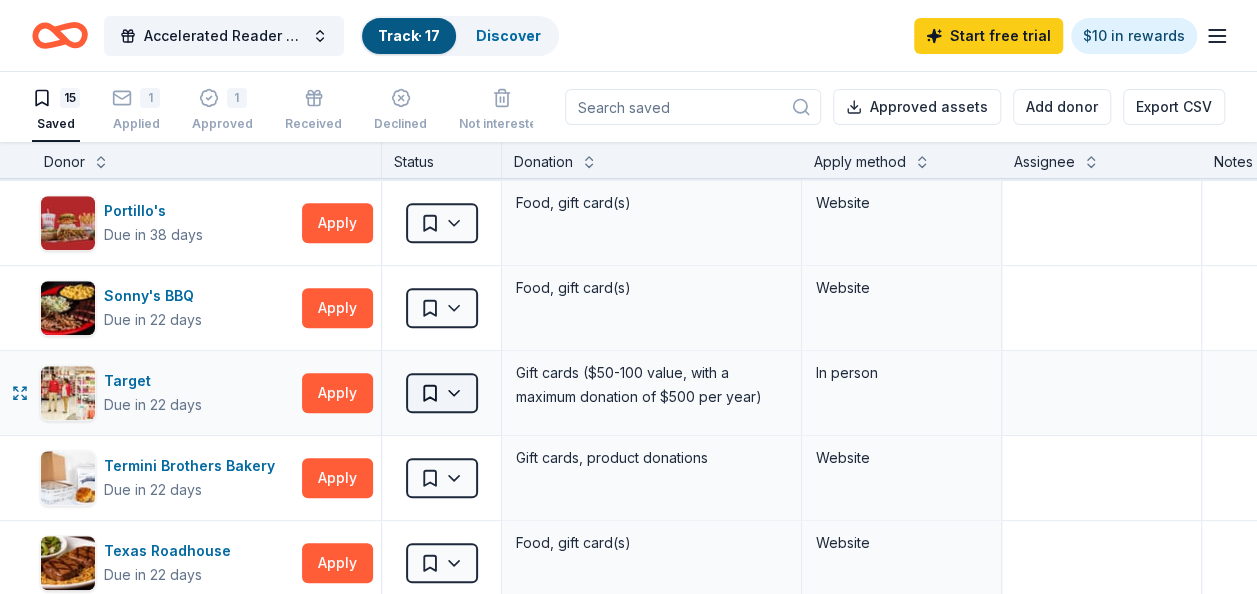 click on "Accelerated Reader Level Up Events Track  · 17 Discover Start free  trial $10 in rewards 15 Saved 1 Applied 1 Approved Received Declined Not interested  Approved assets Add donor Export CSV Donor Status Donation Apply method Assignee Notes 4 Rivers Smokehouse Due in 38 days Apply Saved Monetary, food, gift card(s) Website ALDI  Deadline passed Apply Saved Gift cards Website Bubbaque's BBQ Due in 22 days Apply Saved Food, gift card(s), sauces or rubs, monetary donation Website Chipotle Due in 24 days Apply Saved Chipotle goods, gift card(s) Website Gordon Food Service Store Due in 22 days Apply Saved Gift card(s) Website Mail Just Love Coffee Due in 22 days Apply Saved Coffee, food Website Mission BBQ Due in 22 days Apply Saved Food, gift cards Website Panda Express Due in  10  days Apply Saved Food Website Panera Bread Due in 22 days Apply Saved Unsold bread, bagels, and baked goods Website Portillo's Due in 38 days Apply Saved Food, gift card(s) Website Sonny's BBQ Due in 22 days Apply Saved Website Target" at bounding box center [628, 297] 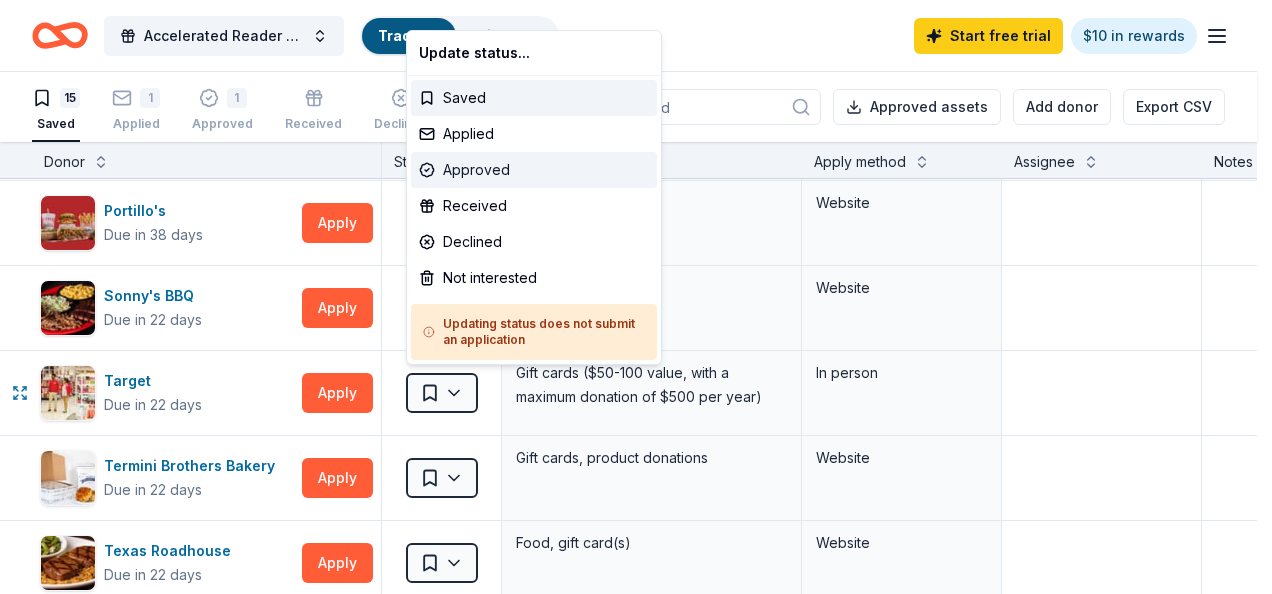 click on "Approved" at bounding box center [534, 170] 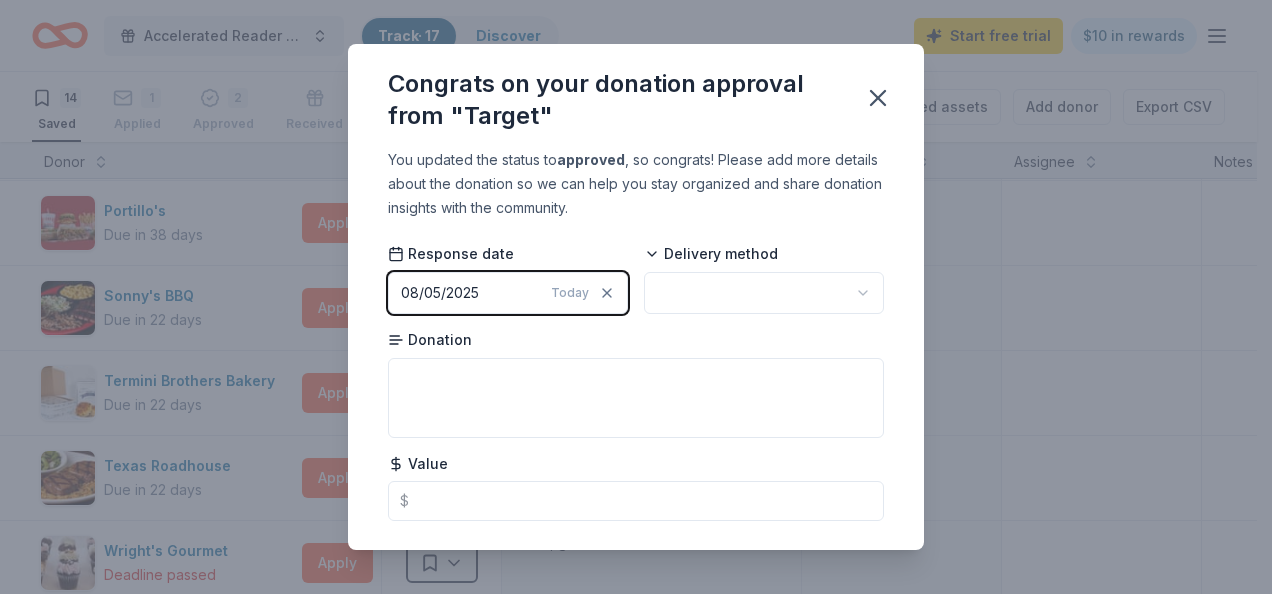 click on "Accelerated Reader Level Up Events Track  · 17 Discover Start free  trial $10 in rewards 14 Saved 1 Applied 2 Approved Received Declined Not interested  Approved assets Add donor Export CSV Donor Status Donation Apply method Assignee Notes 4 Rivers Smokehouse Due in 38 days Apply Saved Monetary, food, gift card(s) Website ALDI  Deadline passed Apply Saved Gift cards Website Bubbaque's BBQ Due in 22 days Apply Saved Food, gift card(s), sauces or rubs, monetary donation Website Chipotle Due in 24 days Apply Saved Chipotle goods, gift card(s) Website Gordon Food Service Store Due in 22 days Apply Saved Gift card(s) Website Mail Just Love Coffee Due in 22 days Apply Saved Coffee, food Website Mission BBQ Due in 22 days Apply Saved Food, gift cards Website Panda Express Due in  10  days Apply Saved Food Website Panera Bread Due in 22 days Apply Saved Unsold bread, bagels, and baked goods Website Portillo's Due in 38 days Apply Saved Food, gift card(s) Website Sonny's BBQ Due in 22 days Apply Saved Website Apply" at bounding box center (628, 297) 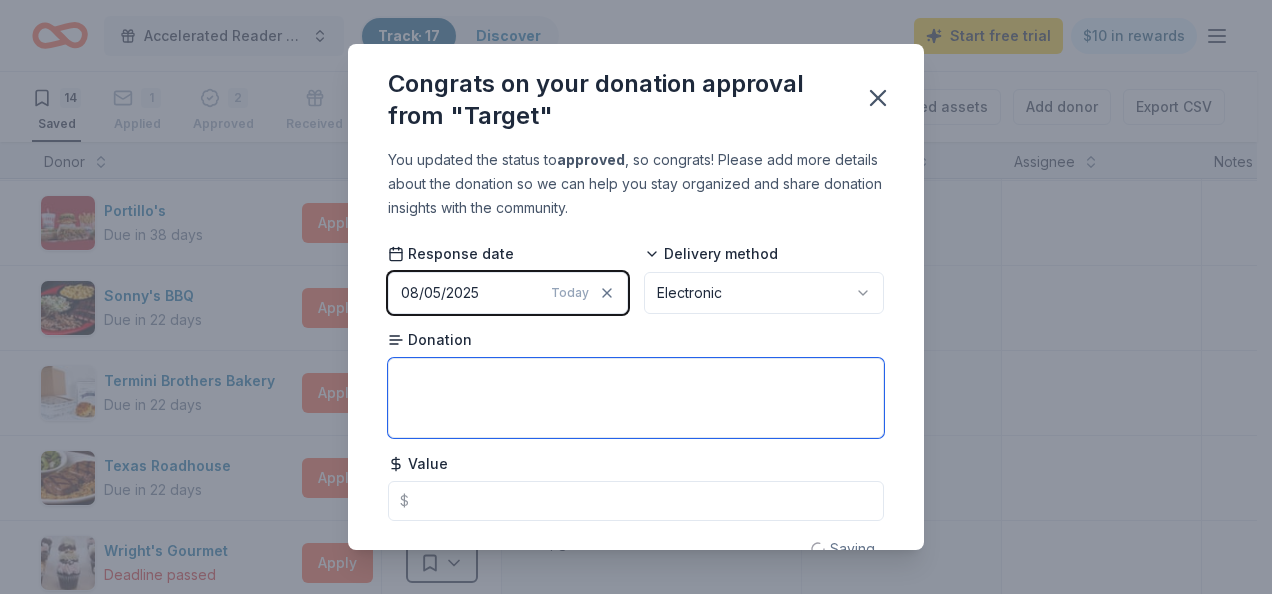 click at bounding box center (636, 398) 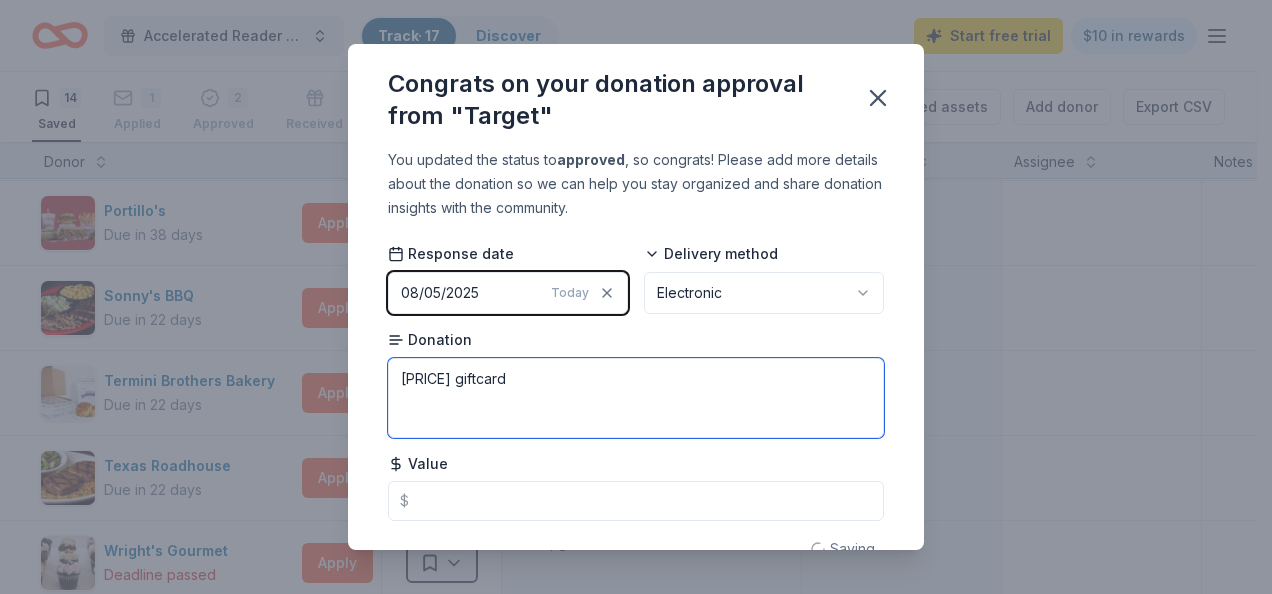 type on "25$ giftcard" 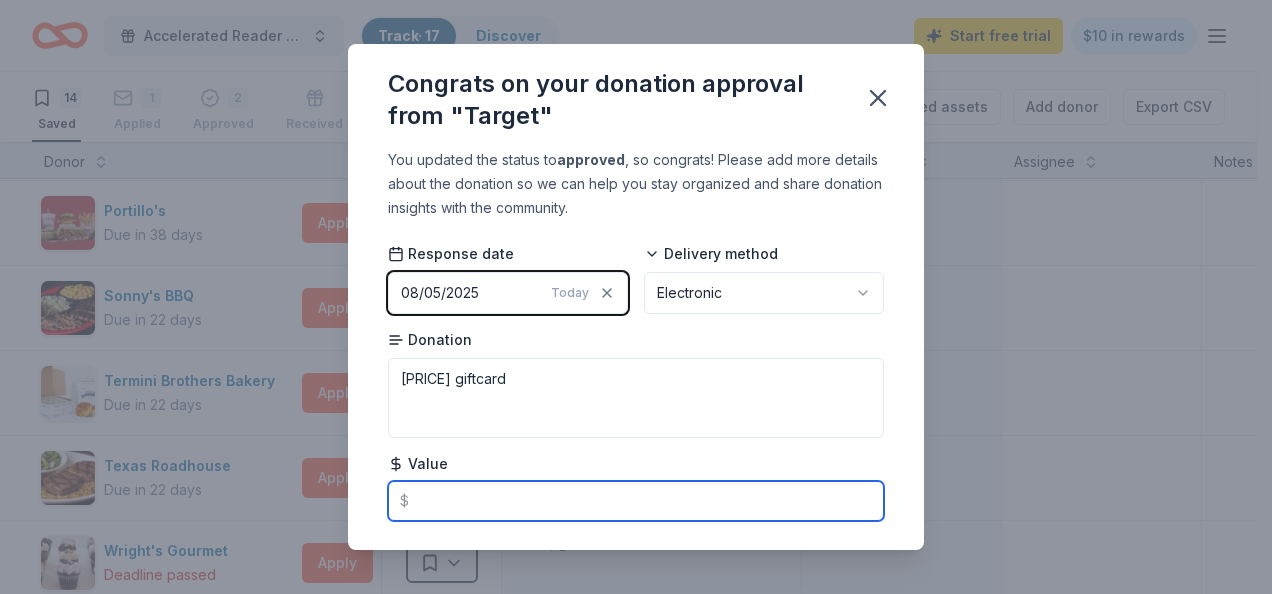 drag, startPoint x: 578, startPoint y: 511, endPoint x: 522, endPoint y: 497, distance: 57.72348 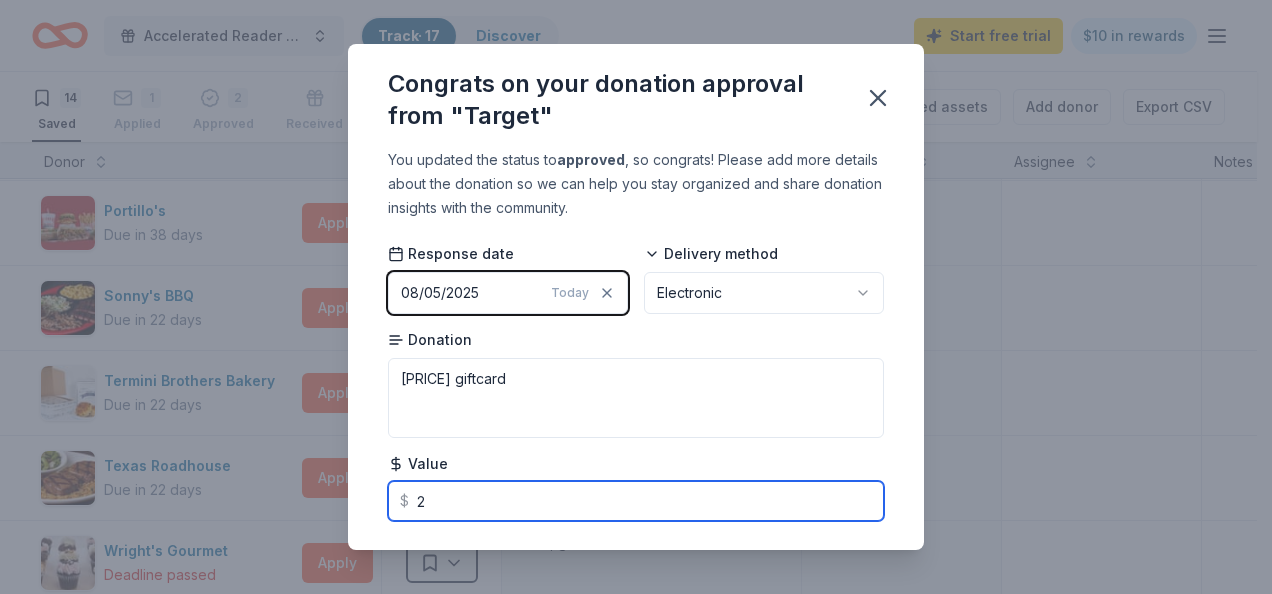 type on "25" 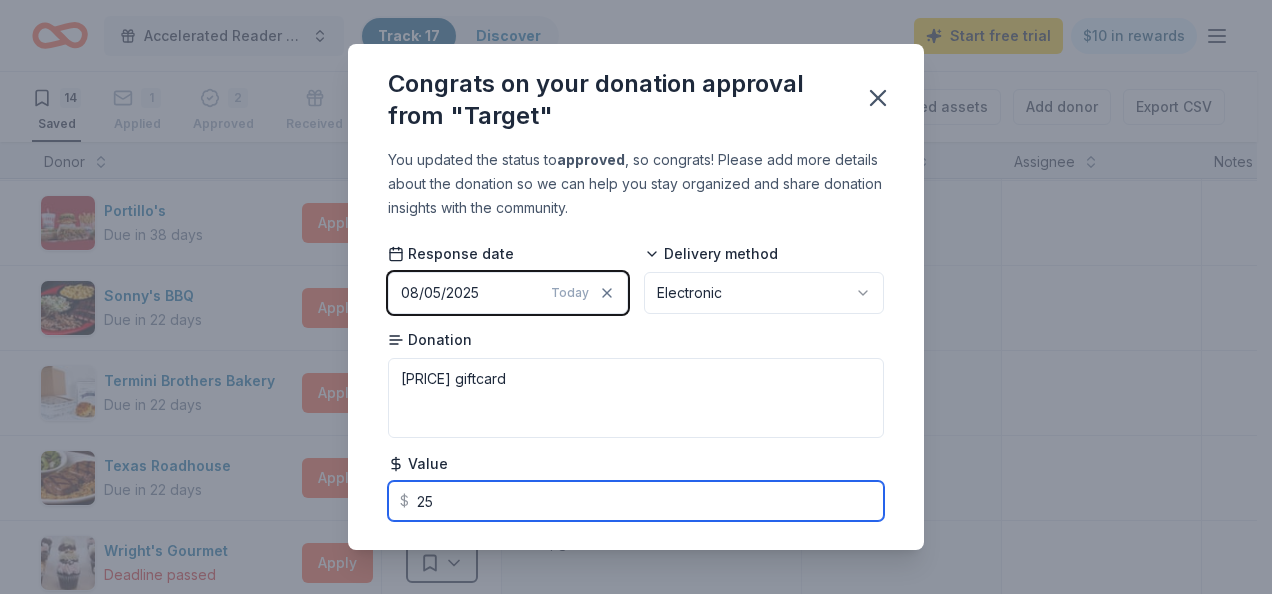 scroll, scrollTop: 42, scrollLeft: 0, axis: vertical 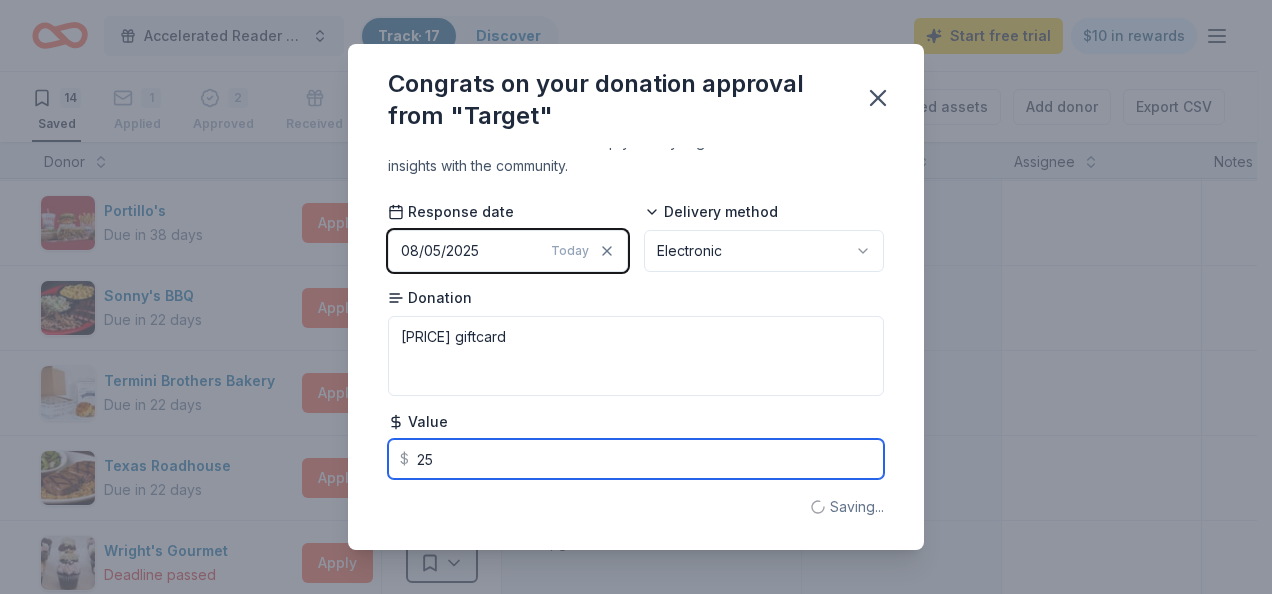 type on "25$ giftcar" 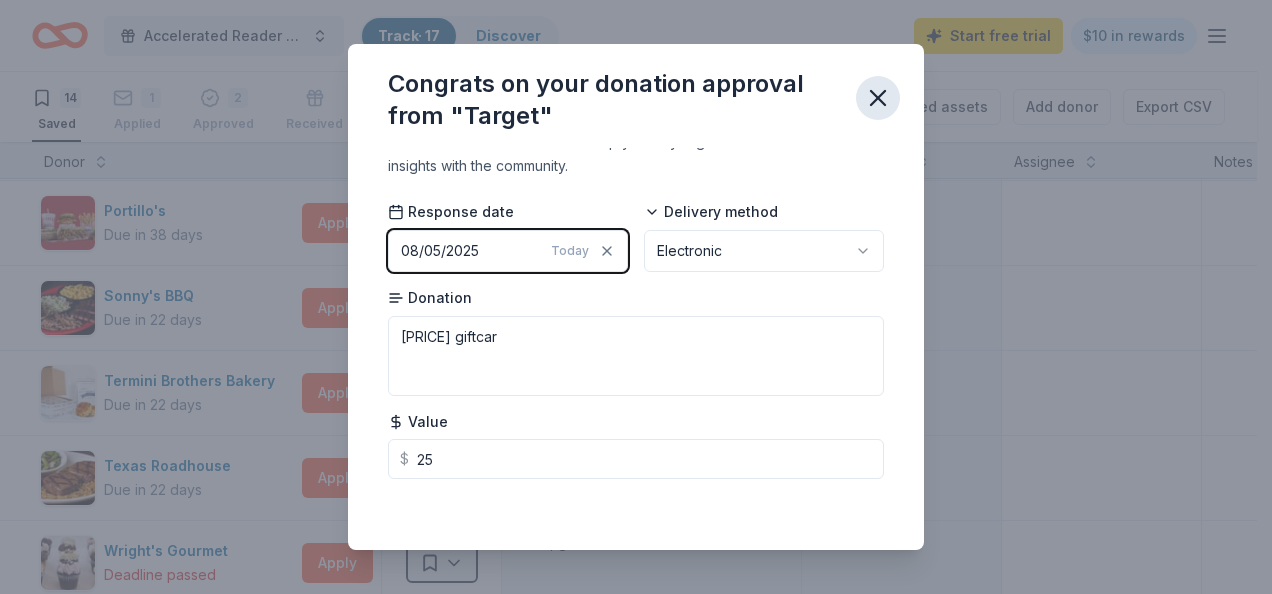 type on "25.00" 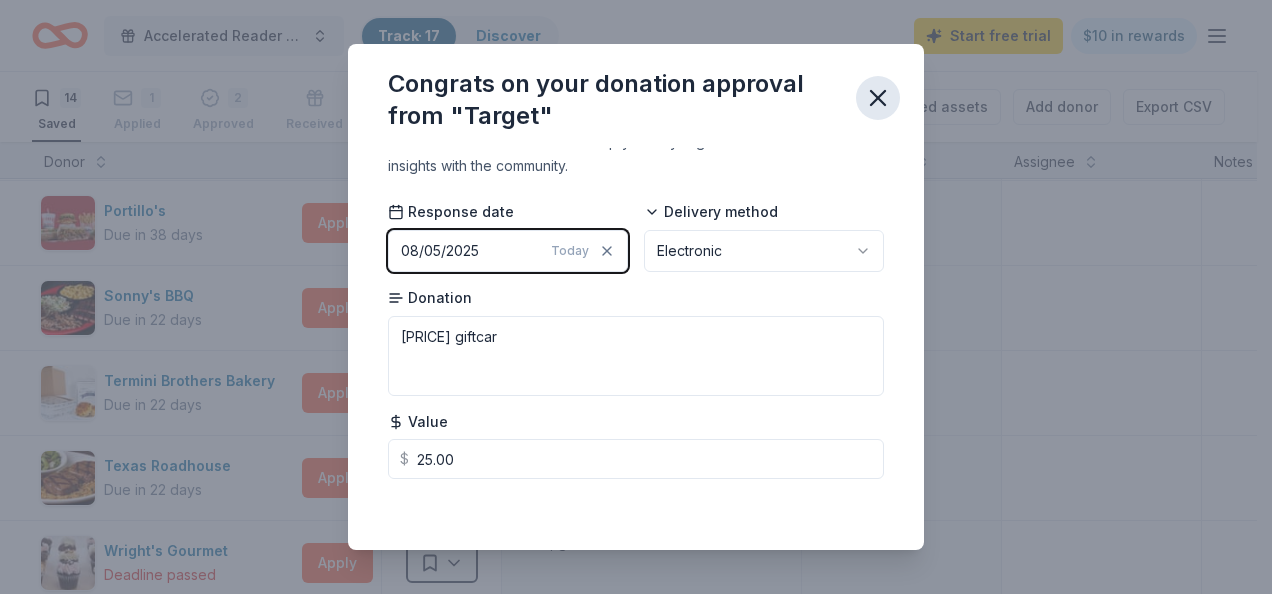 click 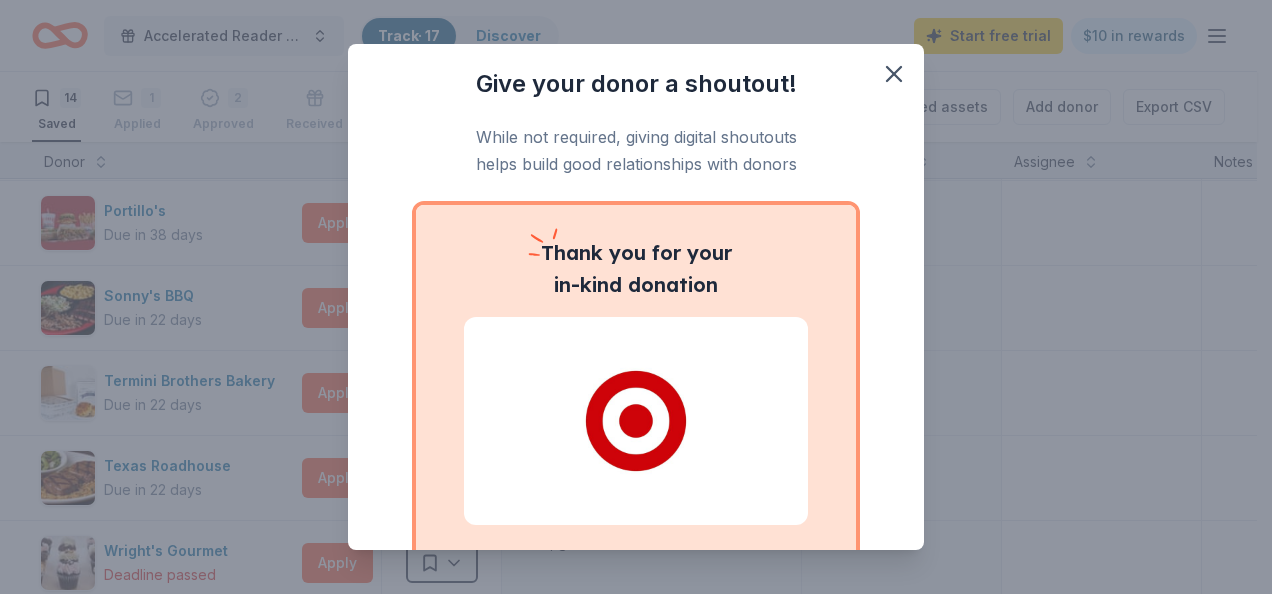 scroll, scrollTop: 178, scrollLeft: 0, axis: vertical 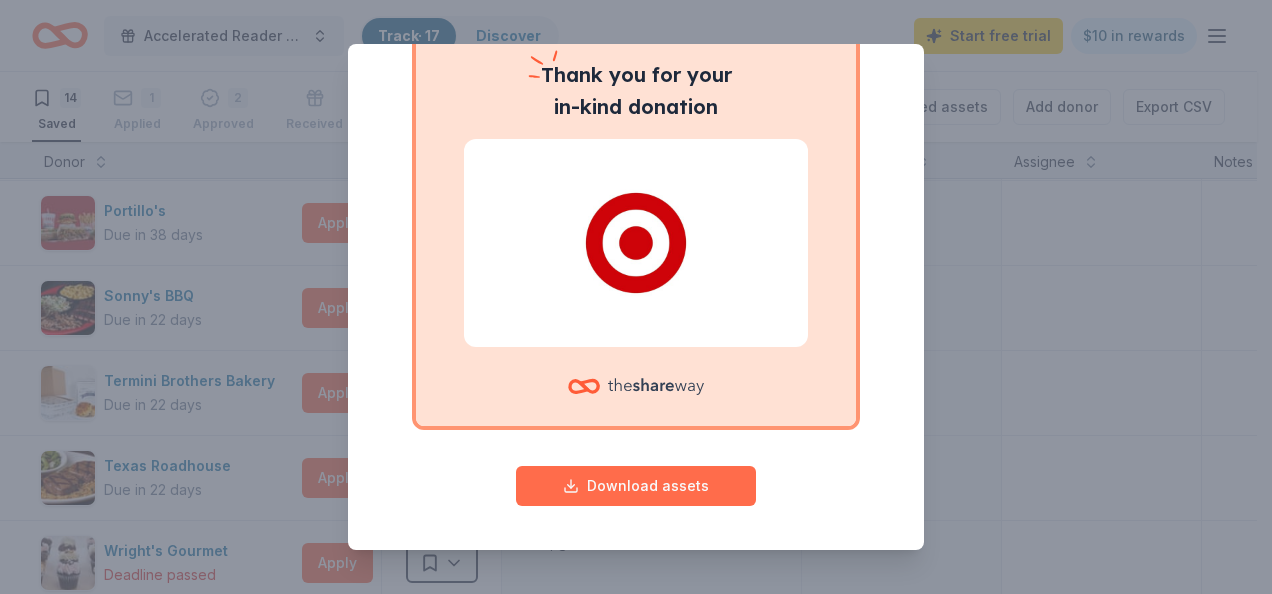 click on "Download assets" at bounding box center (636, 486) 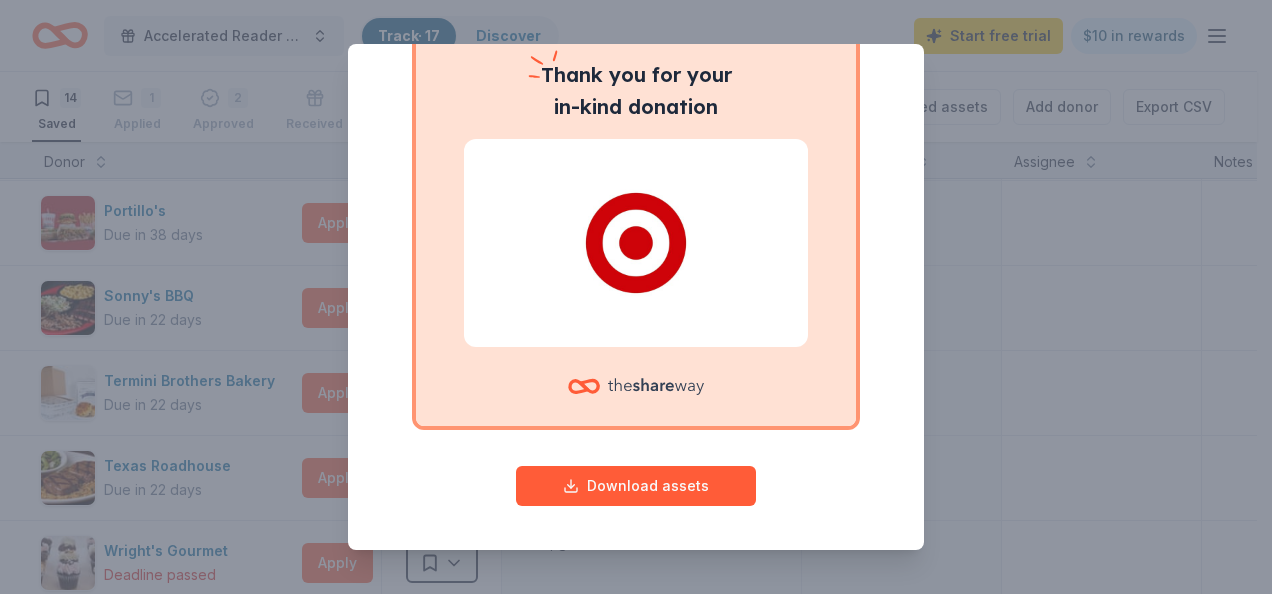 click on "Thank   you for your in-kind donation" at bounding box center [636, 226] 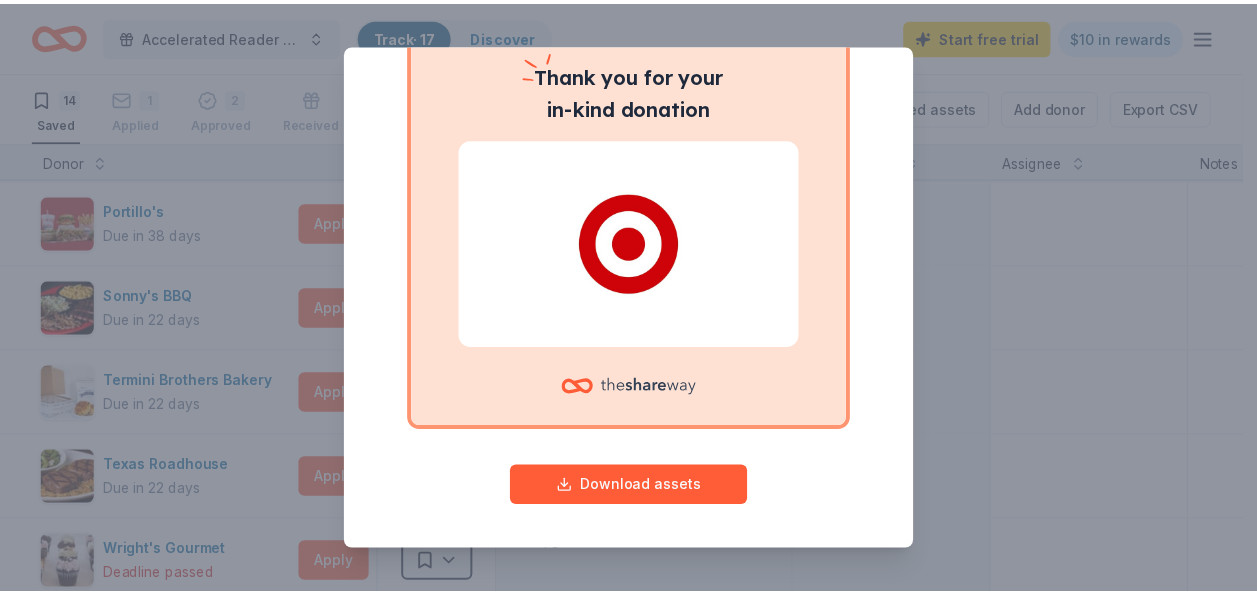 scroll, scrollTop: 0, scrollLeft: 0, axis: both 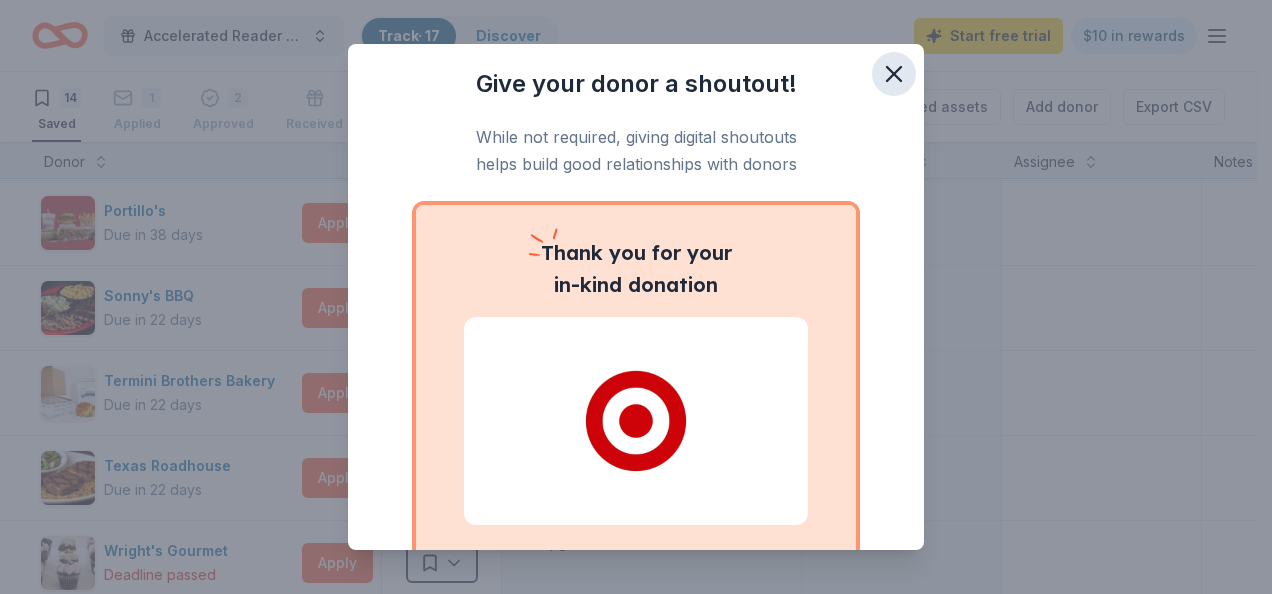 click 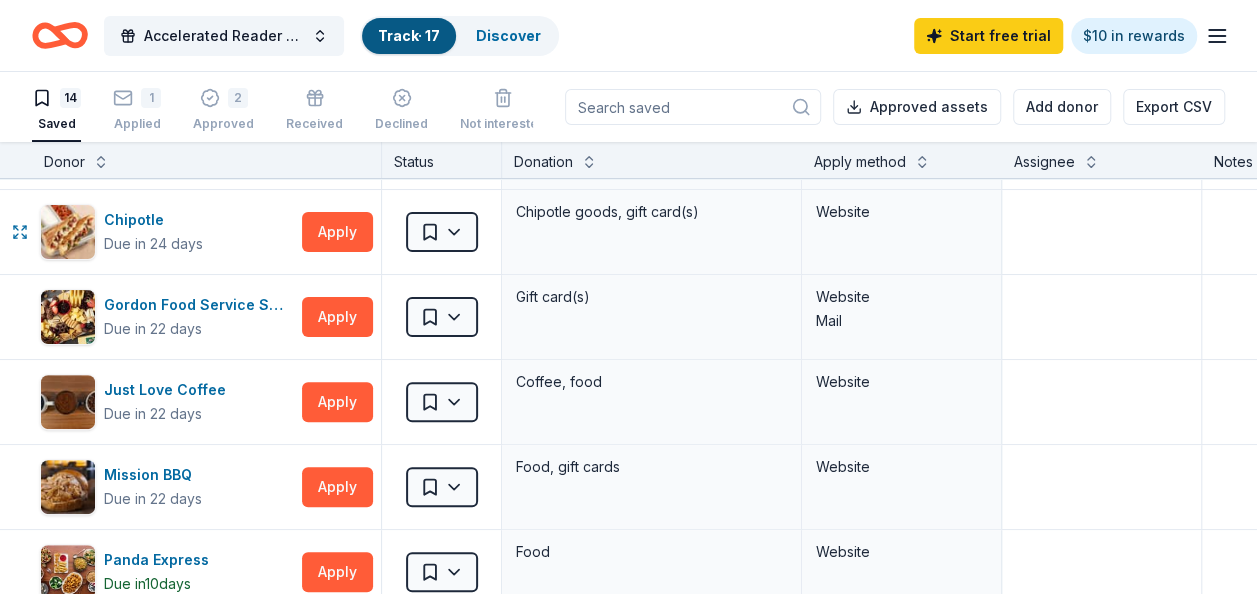 scroll, scrollTop: 0, scrollLeft: 0, axis: both 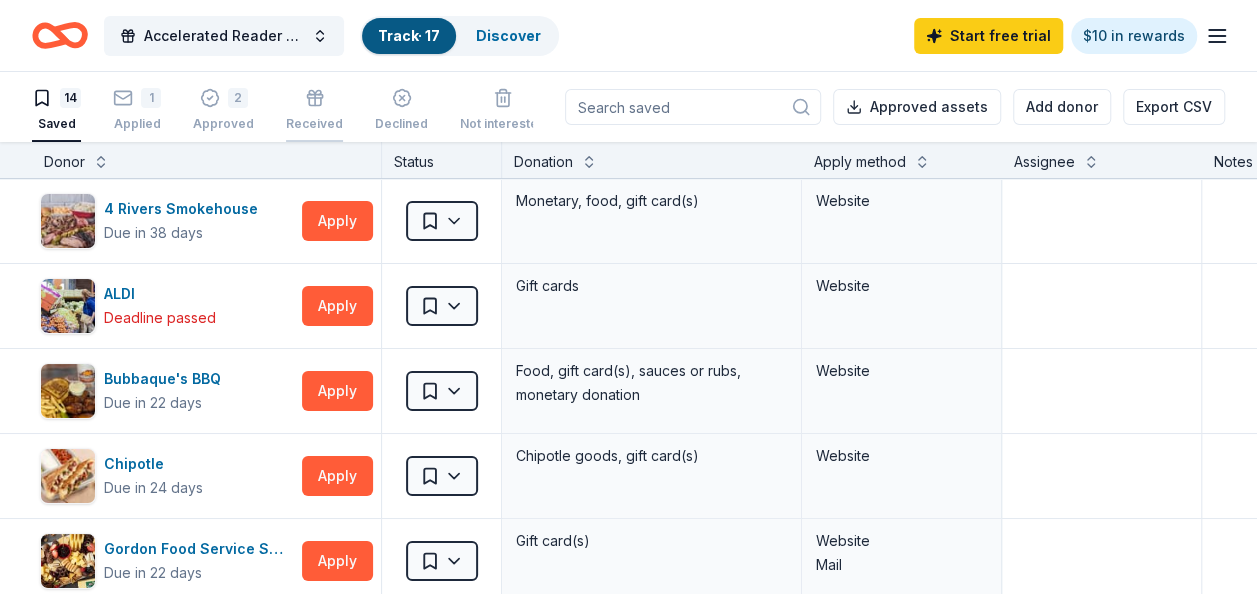 drag, startPoint x: 325, startPoint y: 112, endPoint x: 310, endPoint y: 102, distance: 18.027756 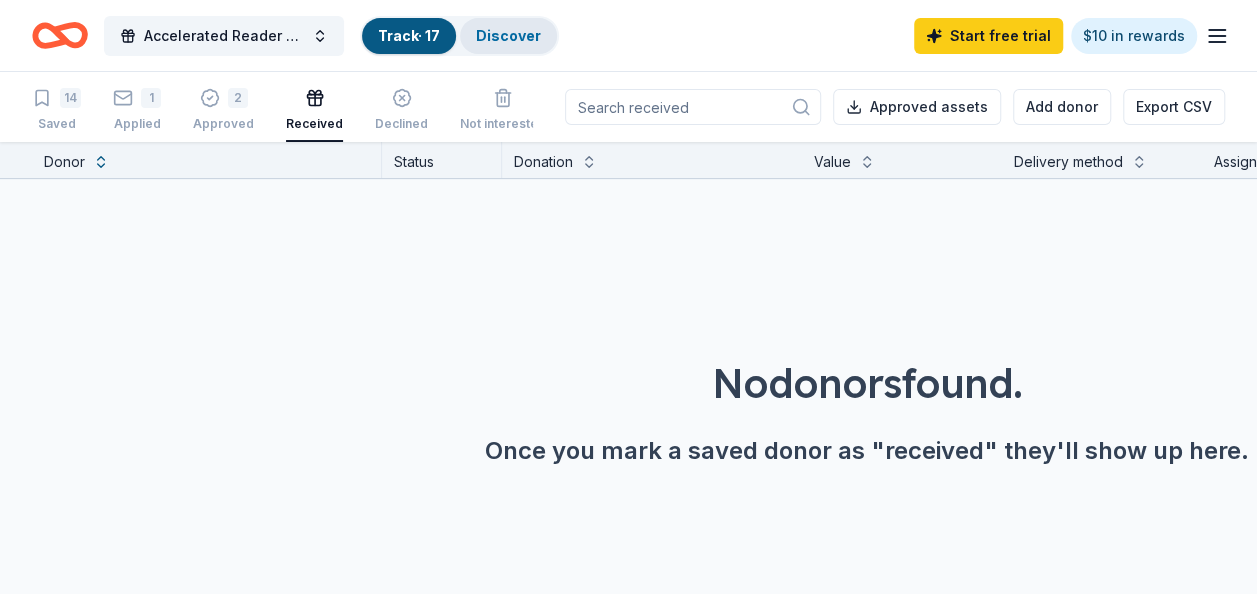 click on "Discover" at bounding box center (508, 35) 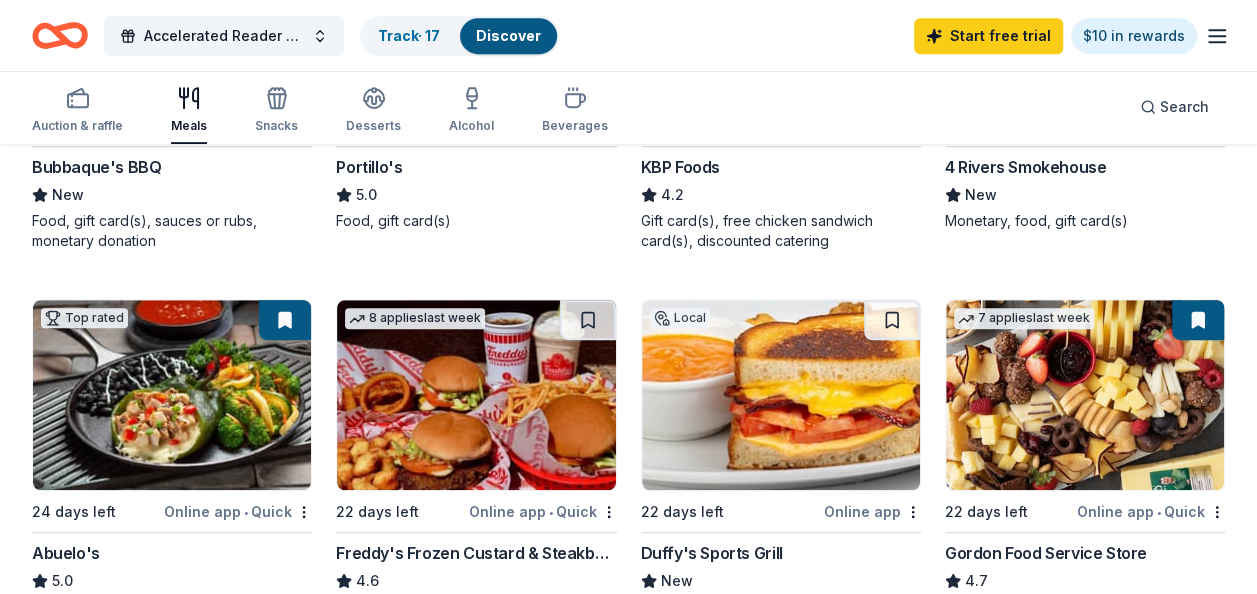 scroll, scrollTop: 454, scrollLeft: 0, axis: vertical 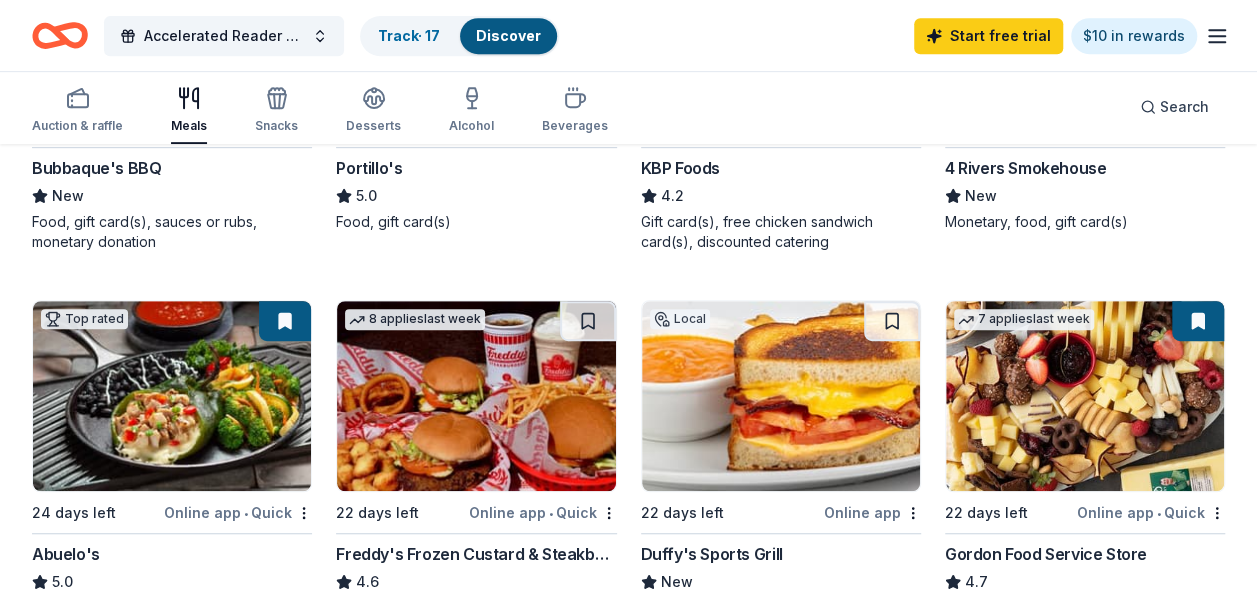 drag, startPoint x: 1217, startPoint y: 506, endPoint x: 1128, endPoint y: 535, distance: 93.60555 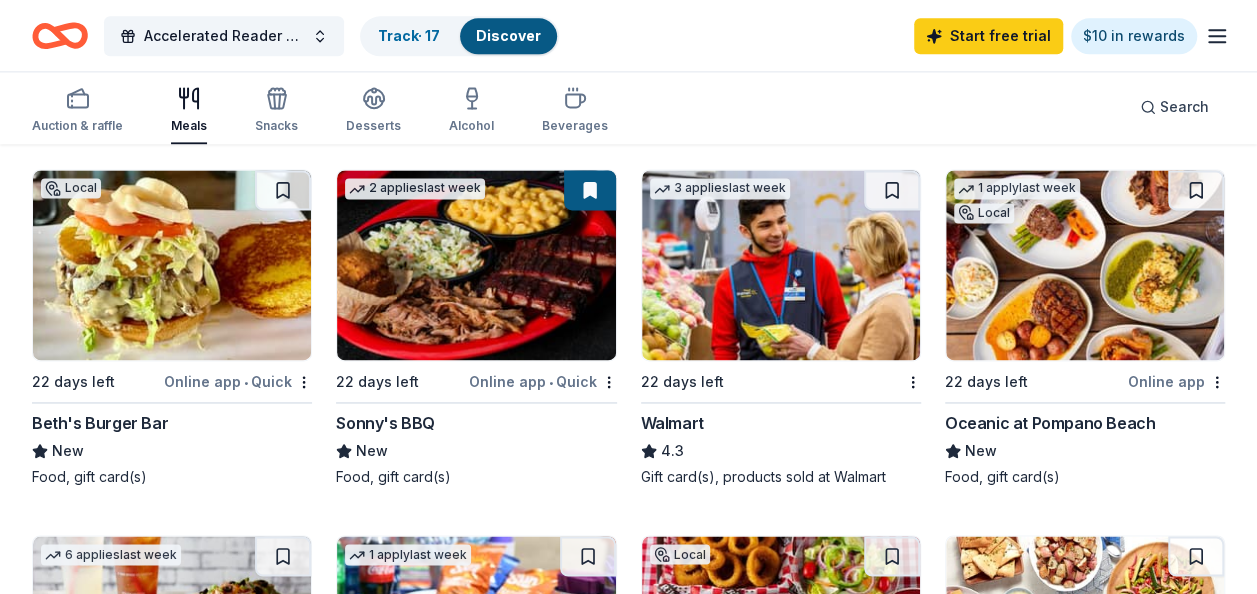 scroll, scrollTop: 1222, scrollLeft: 0, axis: vertical 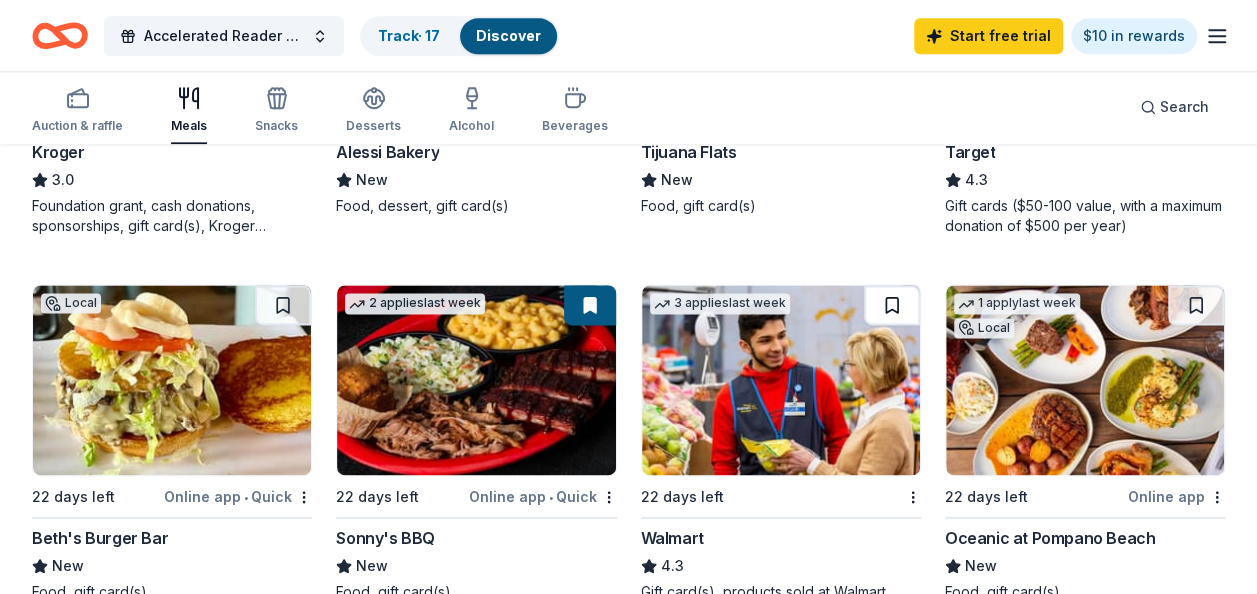 click at bounding box center [892, 305] 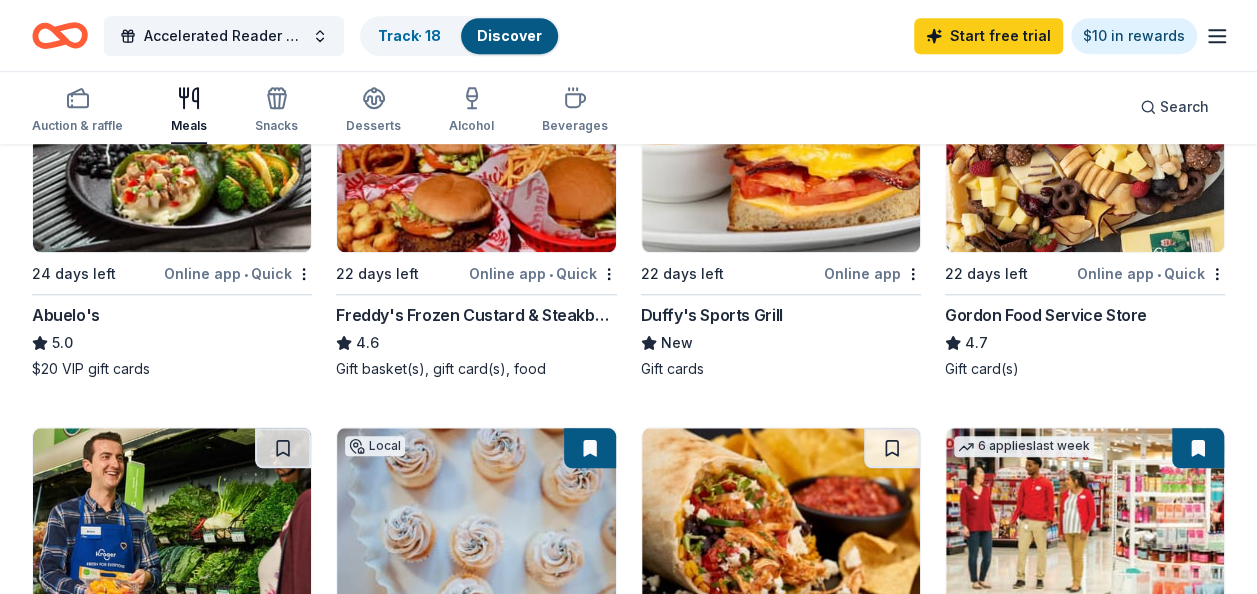 scroll, scrollTop: 685, scrollLeft: 0, axis: vertical 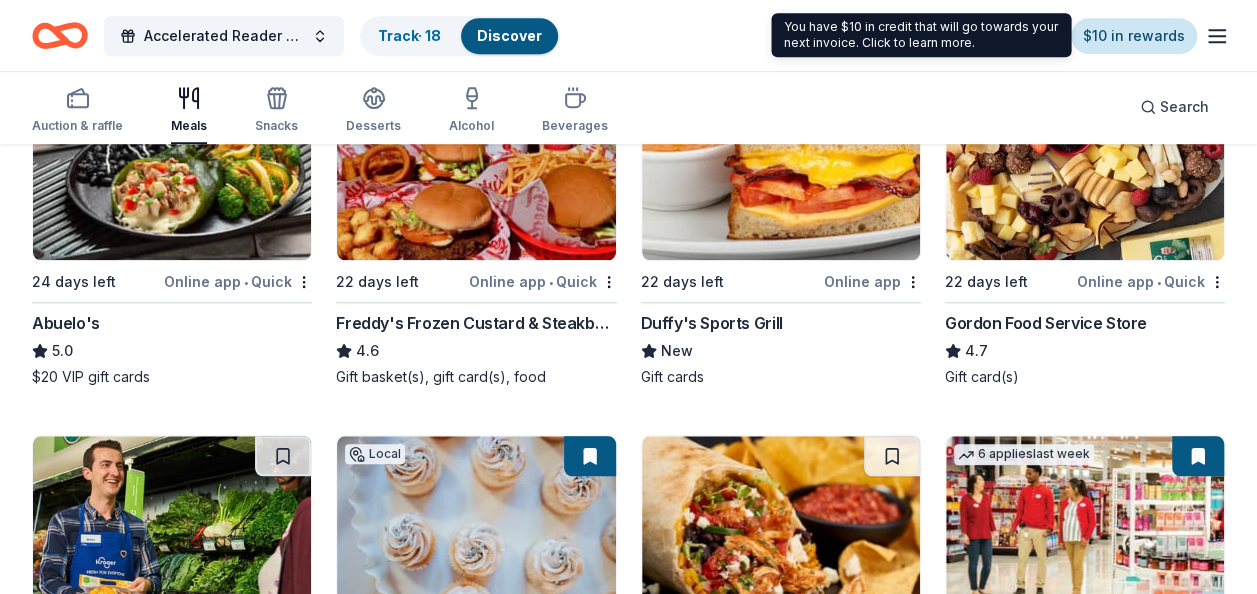 click on "$10 in rewards" at bounding box center [1134, 36] 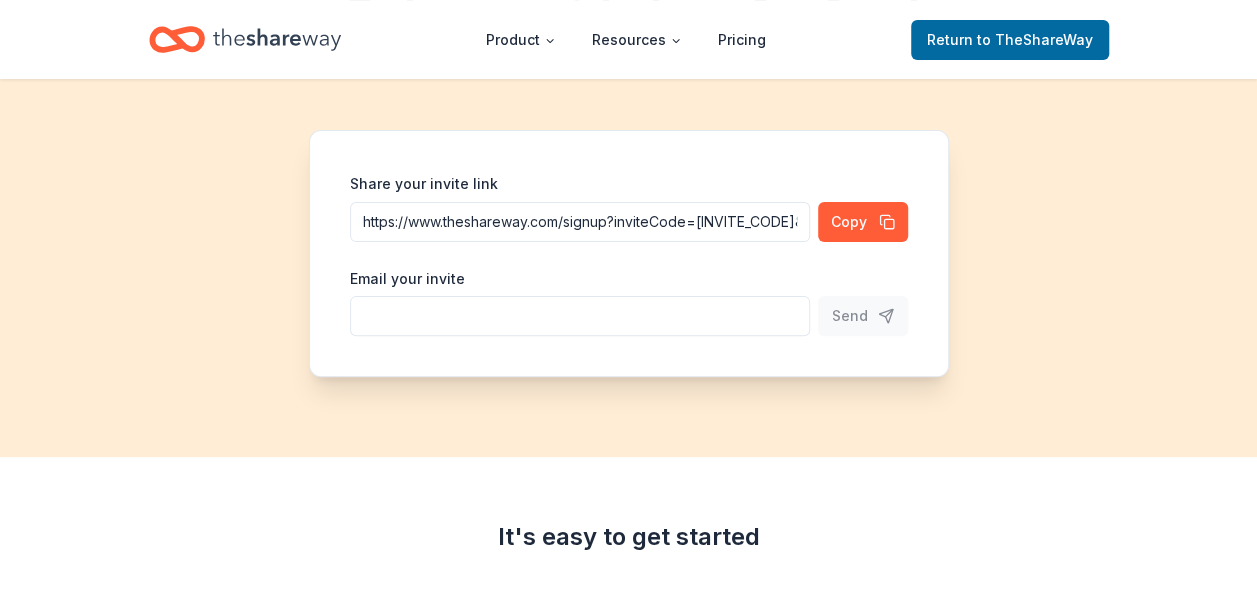 scroll, scrollTop: 0, scrollLeft: 0, axis: both 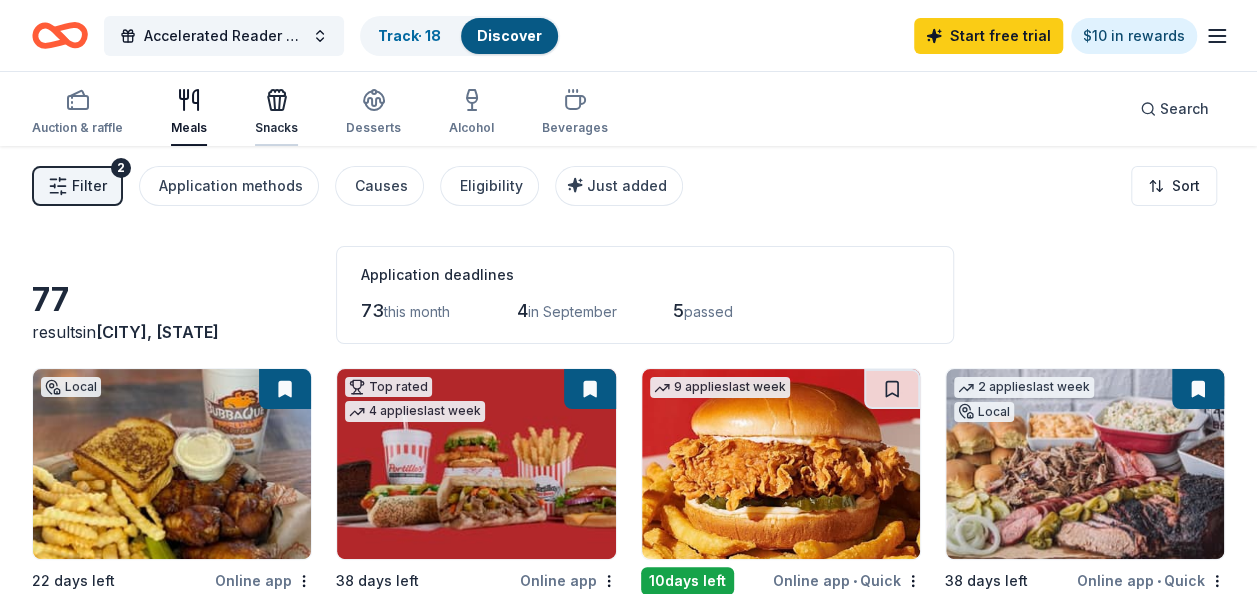click 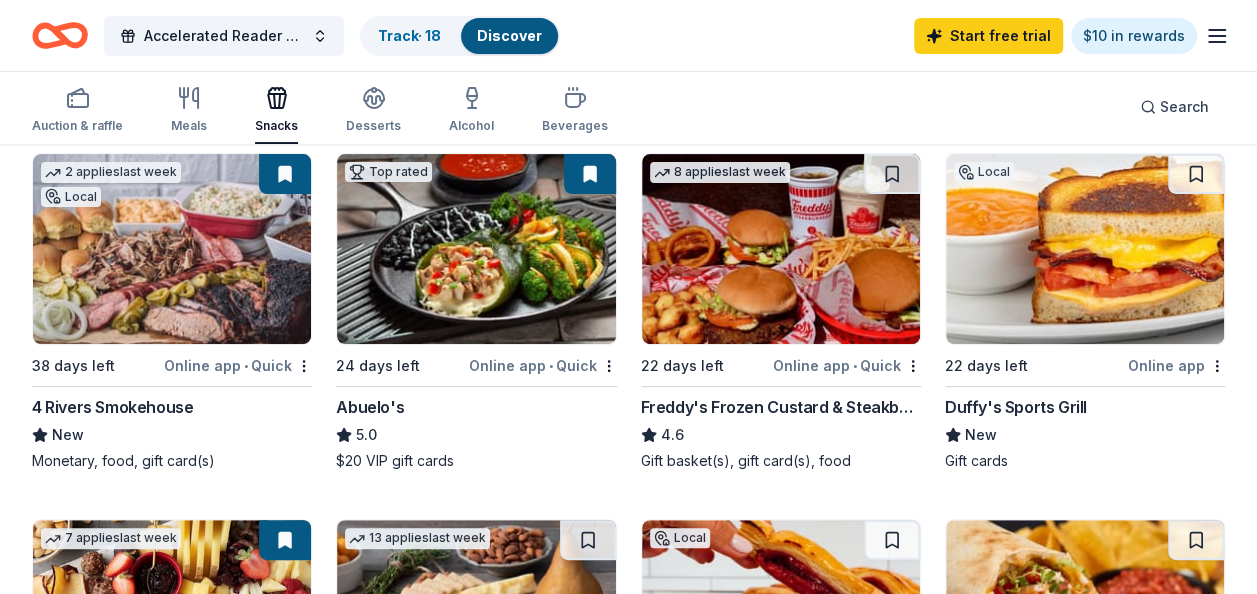 scroll, scrollTop: 162, scrollLeft: 0, axis: vertical 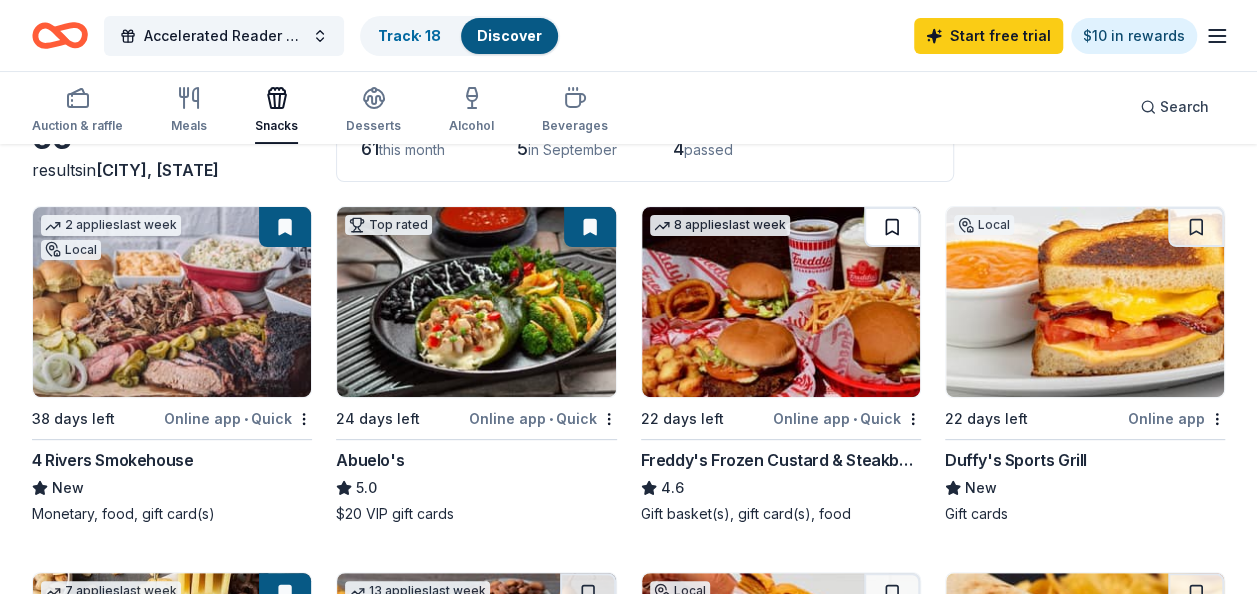 click at bounding box center [892, 227] 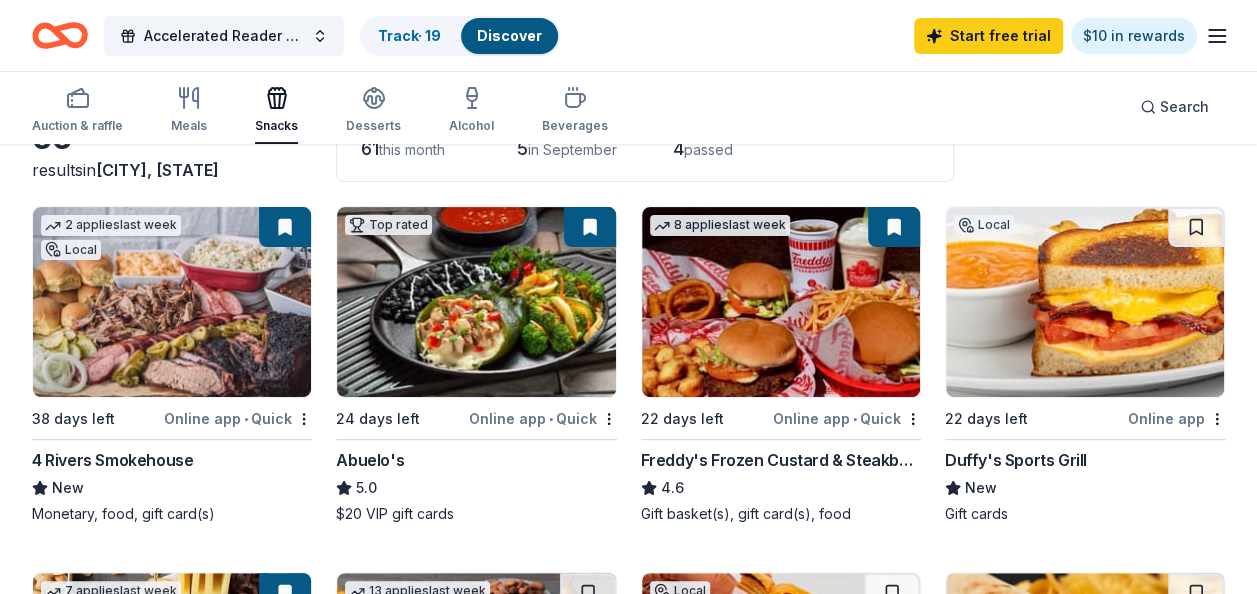 drag, startPoint x: 768, startPoint y: 320, endPoint x: 732, endPoint y: 318, distance: 36.05551 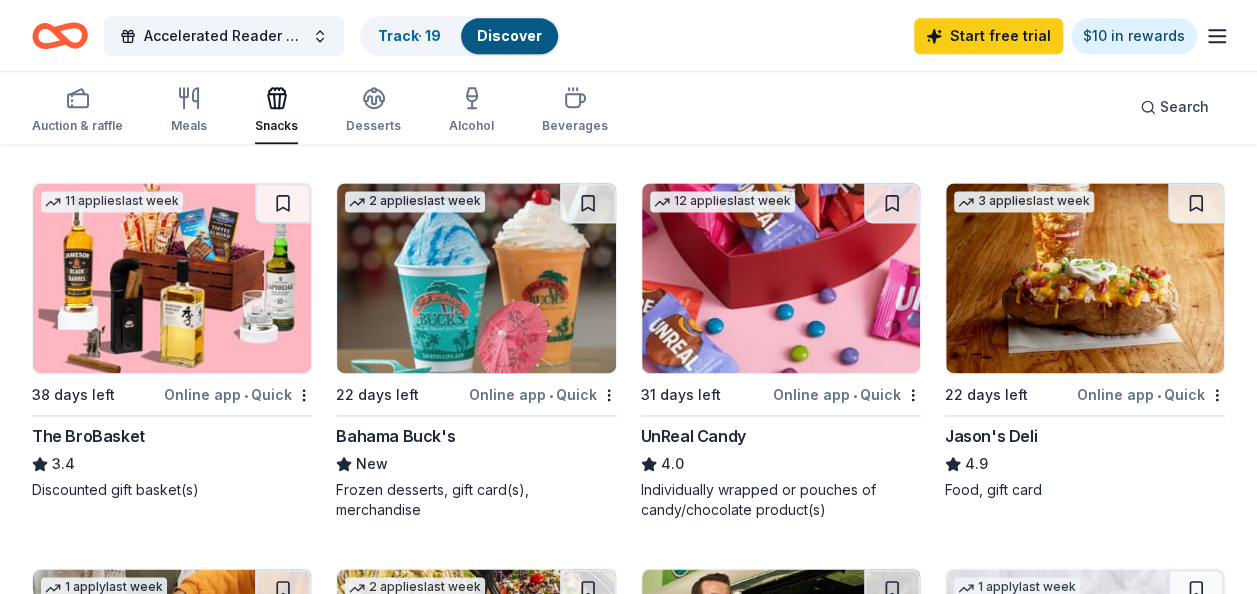 scroll, scrollTop: 1285, scrollLeft: 0, axis: vertical 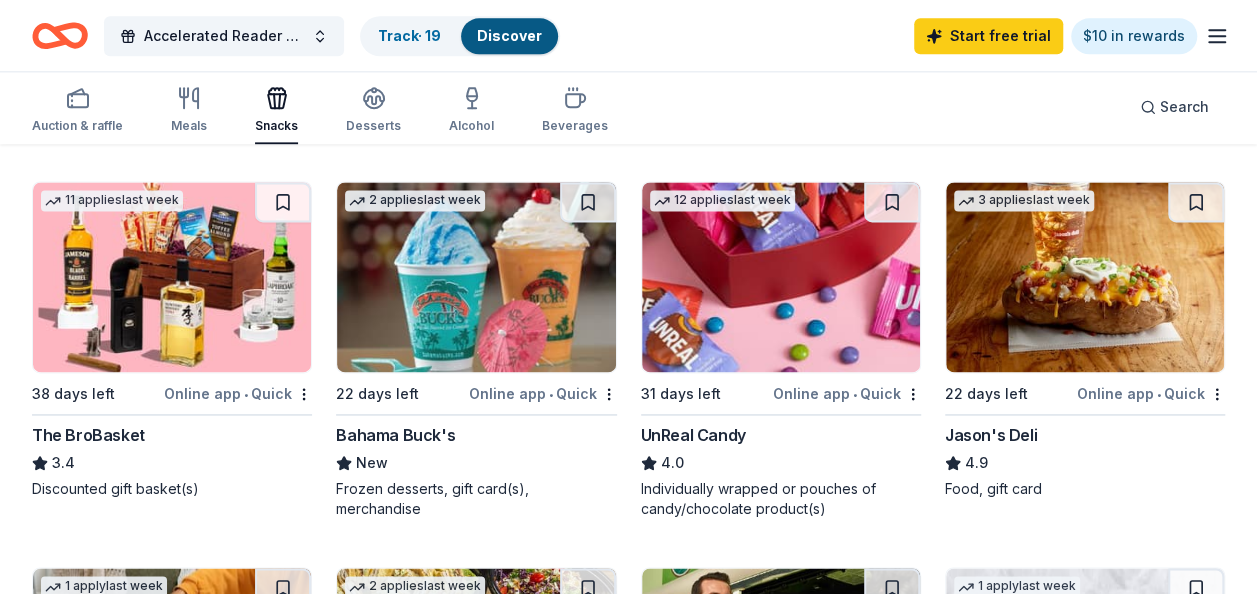 click at bounding box center (476, 277) 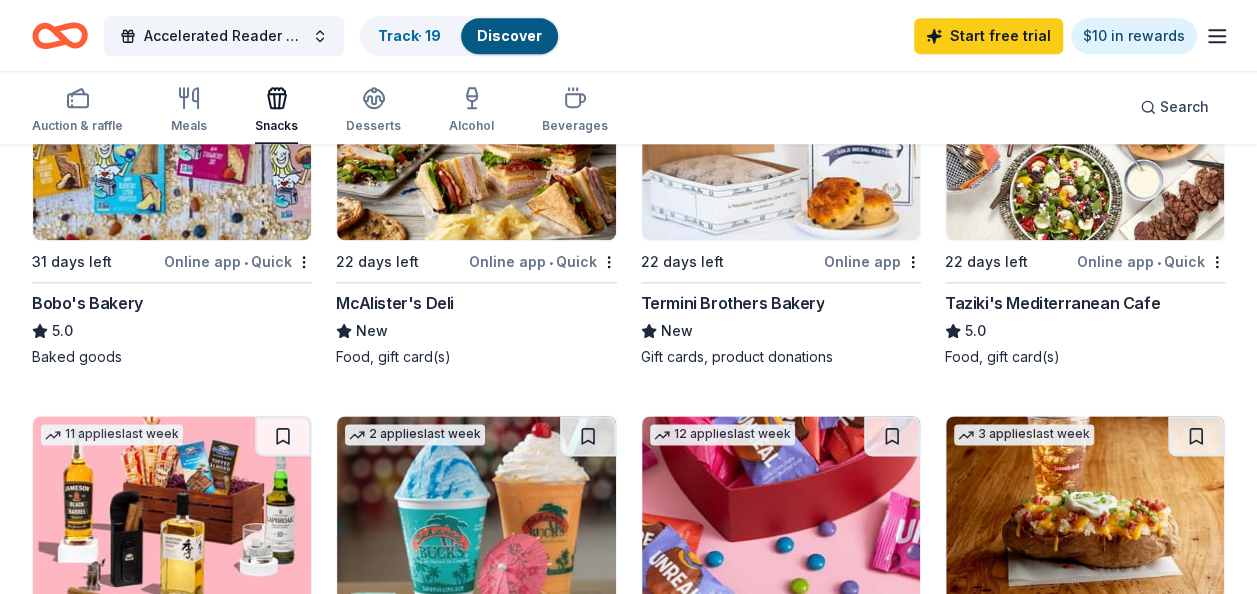 click on "Snacks" at bounding box center [276, 110] 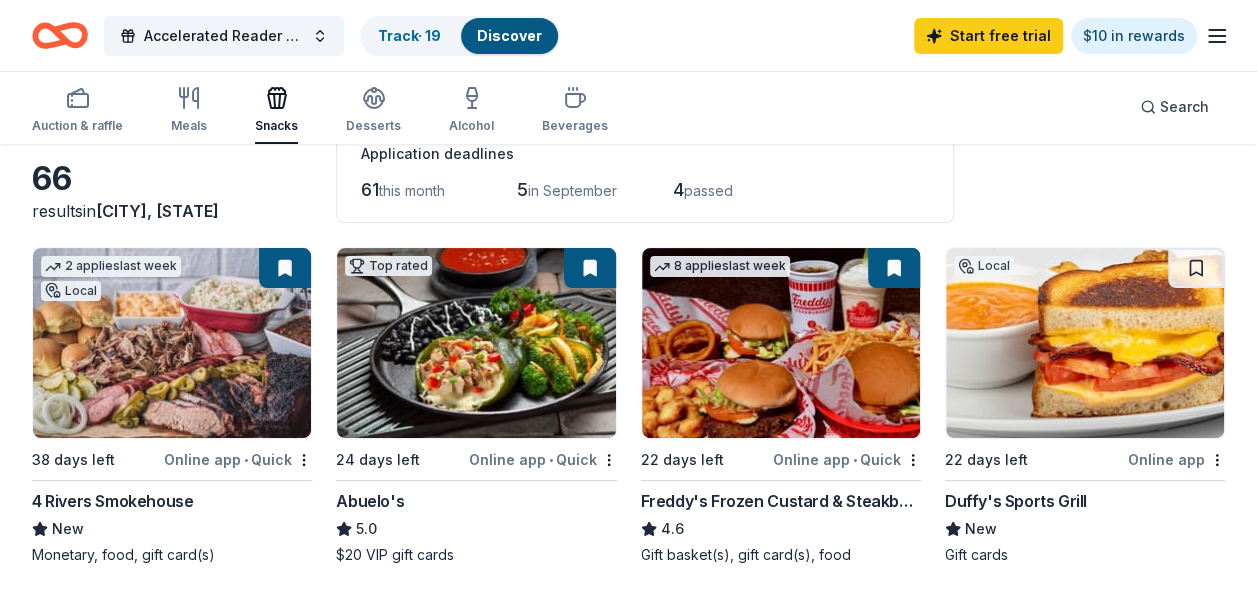 scroll, scrollTop: 118, scrollLeft: 0, axis: vertical 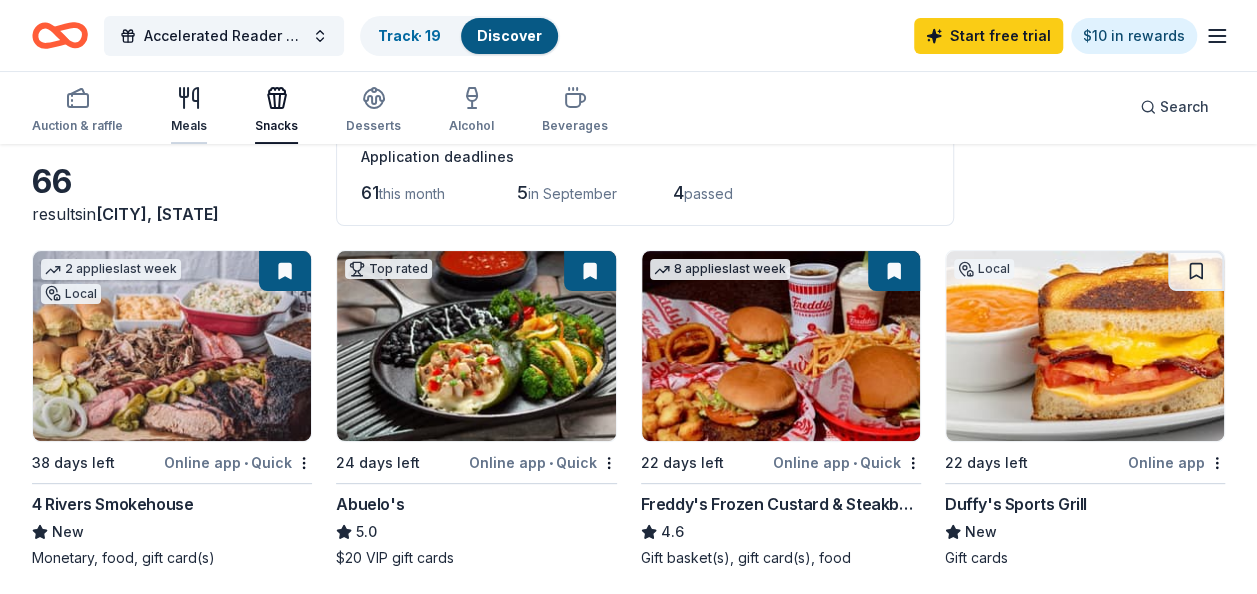 click on "Meals" at bounding box center (189, 110) 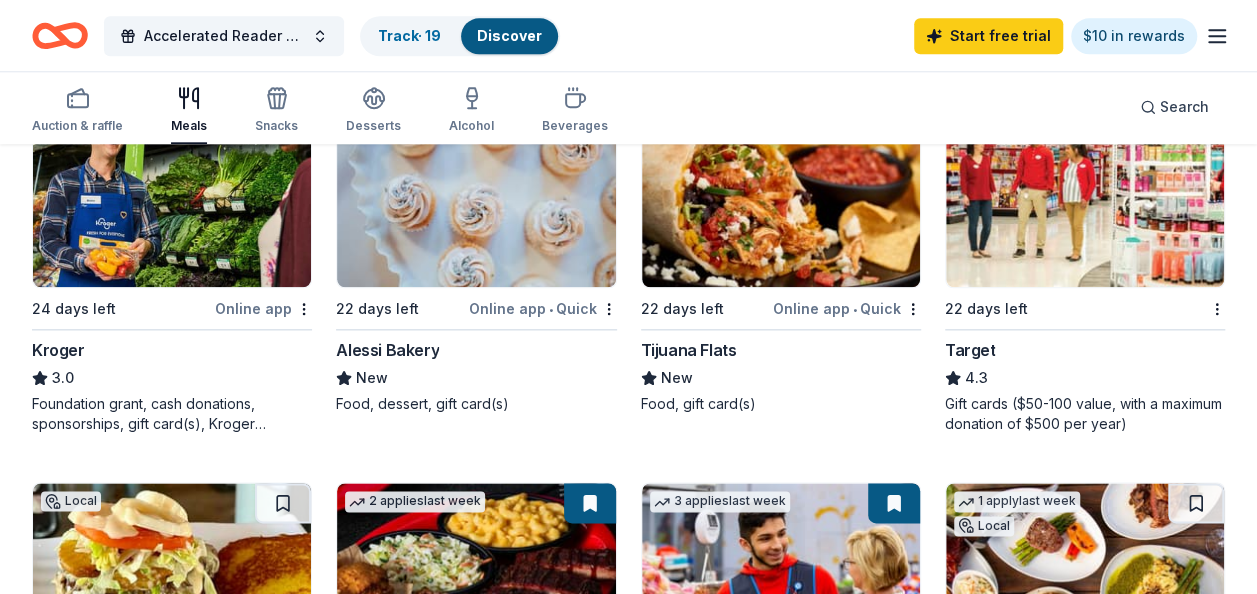 scroll, scrollTop: 827, scrollLeft: 0, axis: vertical 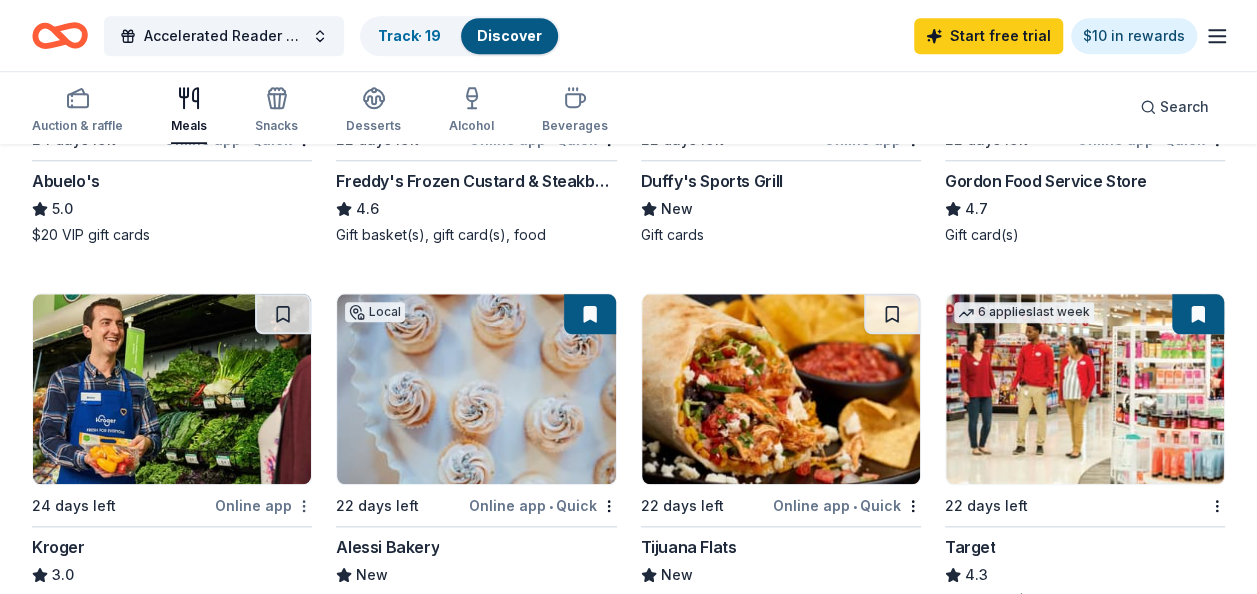 click on "Accelerated Reader Level Up Events Track  · 19 Discover Start free  trial $10 in rewards Auction & raffle Meals Snacks Desserts Alcohol Beverages Search Filter 2 Application methods Causes Eligibility Just added Sort 77 results  in  Auburndale, FL Application deadlines 73  this month 4  in September 5  passed Local 22 days left Online app Bubbaque's BBQ New Food, gift card(s), sauces or rubs, monetary donation Top rated 4   applies  last week 38 days left Online app Portillo's 5.0 Food, gift card(s) 9   applies  last week 10  days left Online app • Quick KBP Foods 4.2 Gift card(s), free chicken sandwich card(s), discounted catering 2   applies  last week Local 38 days left Online app • Quick 4 Rivers Smokehouse New Monetary, food, gift card(s) Top rated 24 days left Online app • Quick Abuelo's  5.0 $20 VIP gift cards 8   applies  last week 22 days left Online app • Quick Freddy's Frozen Custard & Steakburgers 4.6 Gift basket(s), gift card(s), food Local 22 days left Online app Duffy's Sports Grill 7" at bounding box center (628, -530) 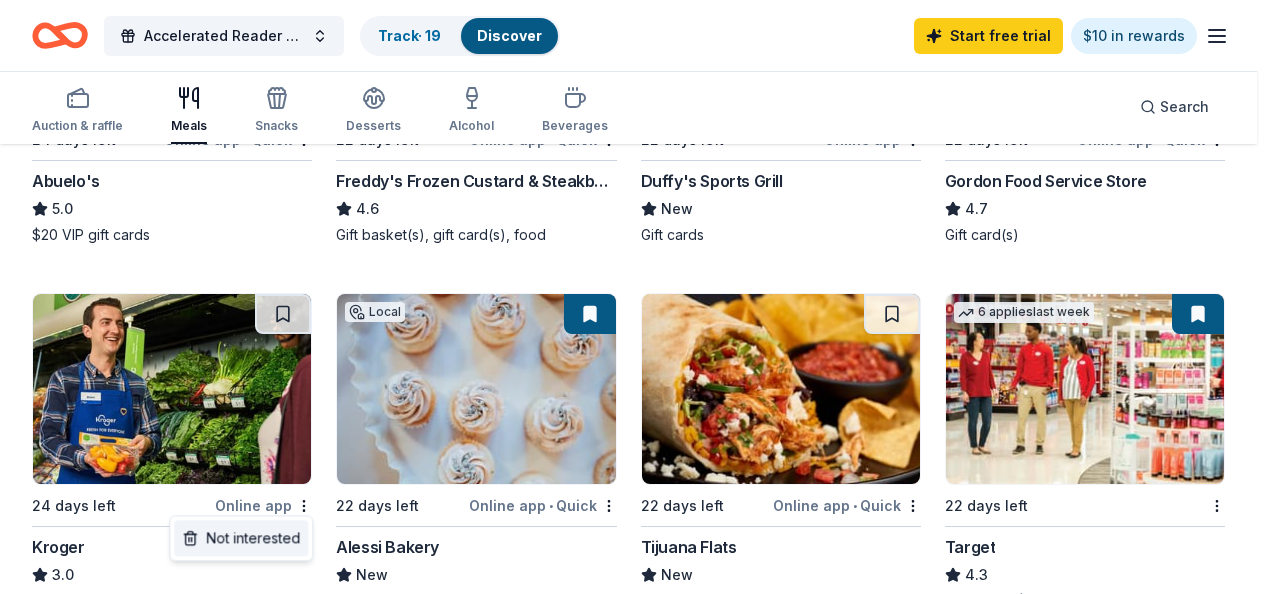 click on "Not interested" at bounding box center [241, 538] 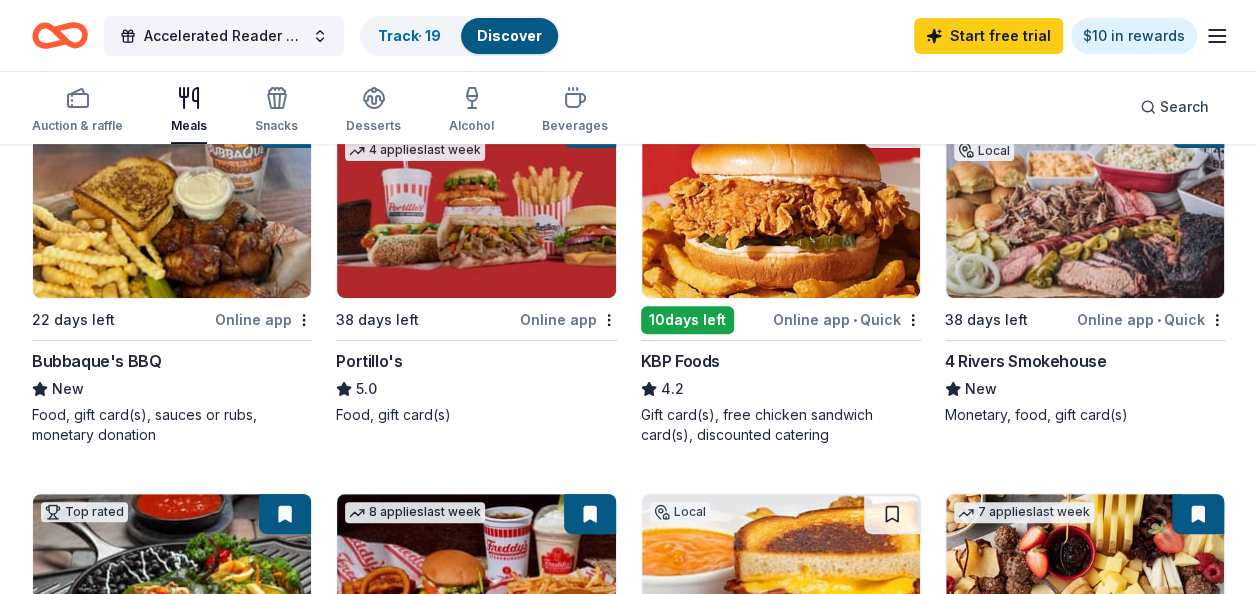 scroll, scrollTop: 0, scrollLeft: 0, axis: both 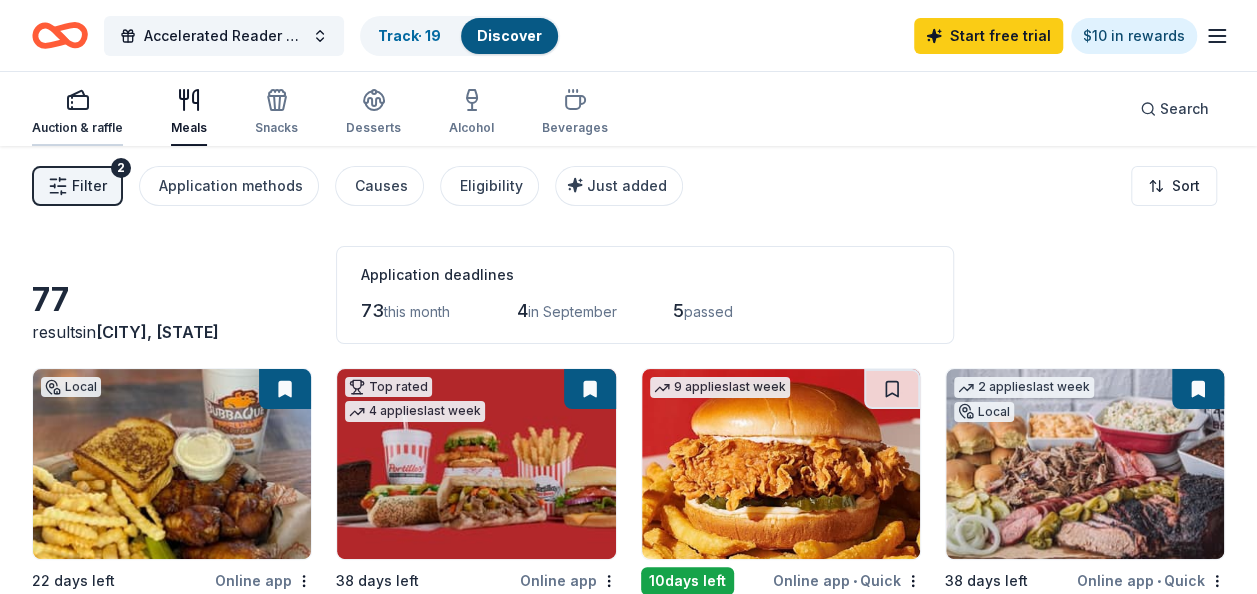 click 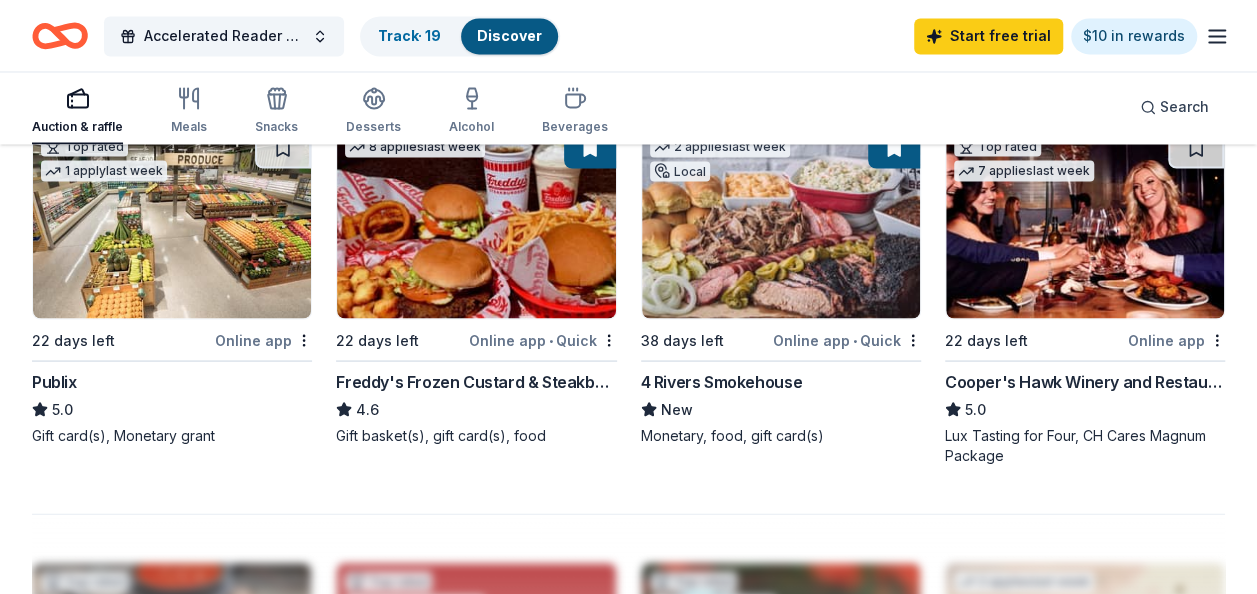 scroll, scrollTop: 1645, scrollLeft: 0, axis: vertical 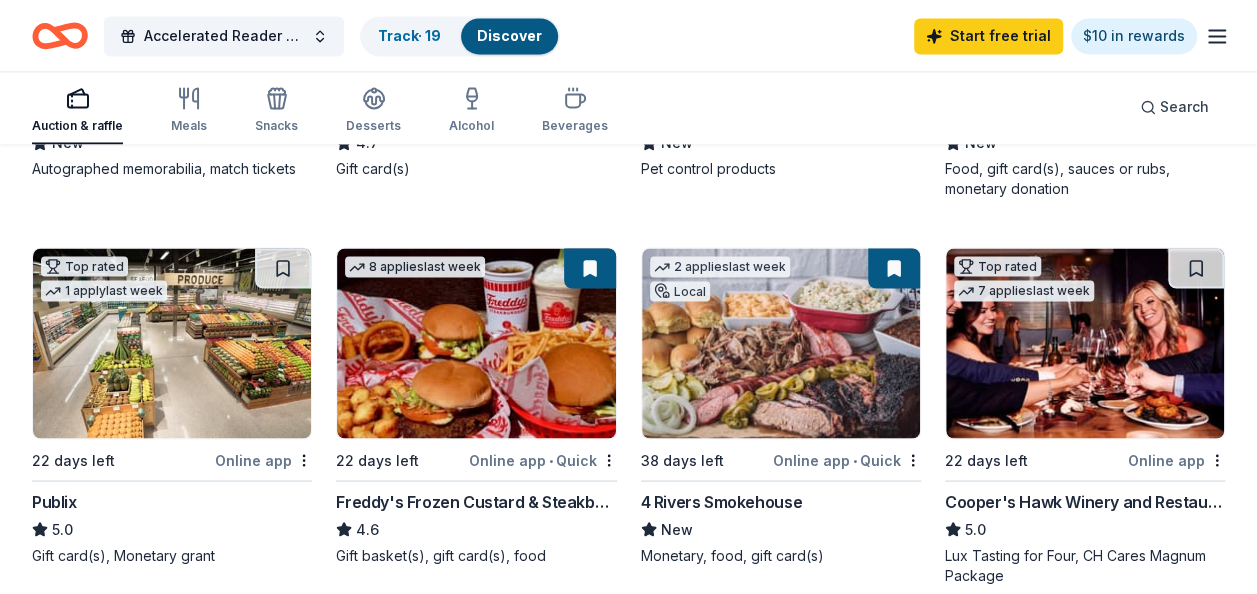 click at bounding box center (1085, 343) 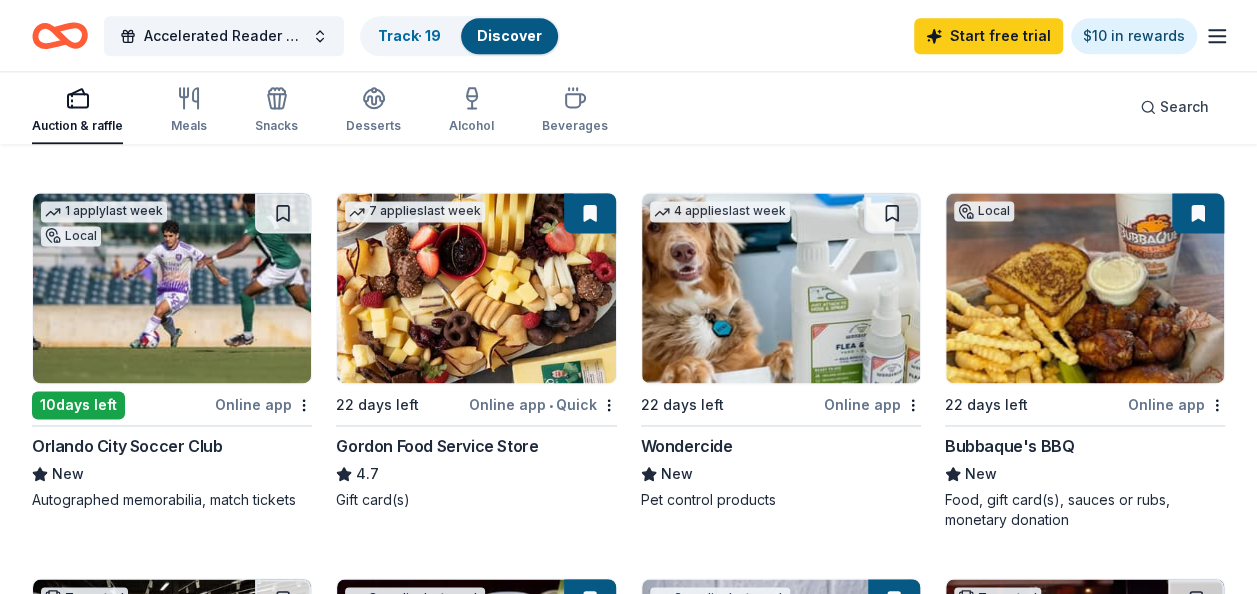 scroll, scrollTop: 1315, scrollLeft: 0, axis: vertical 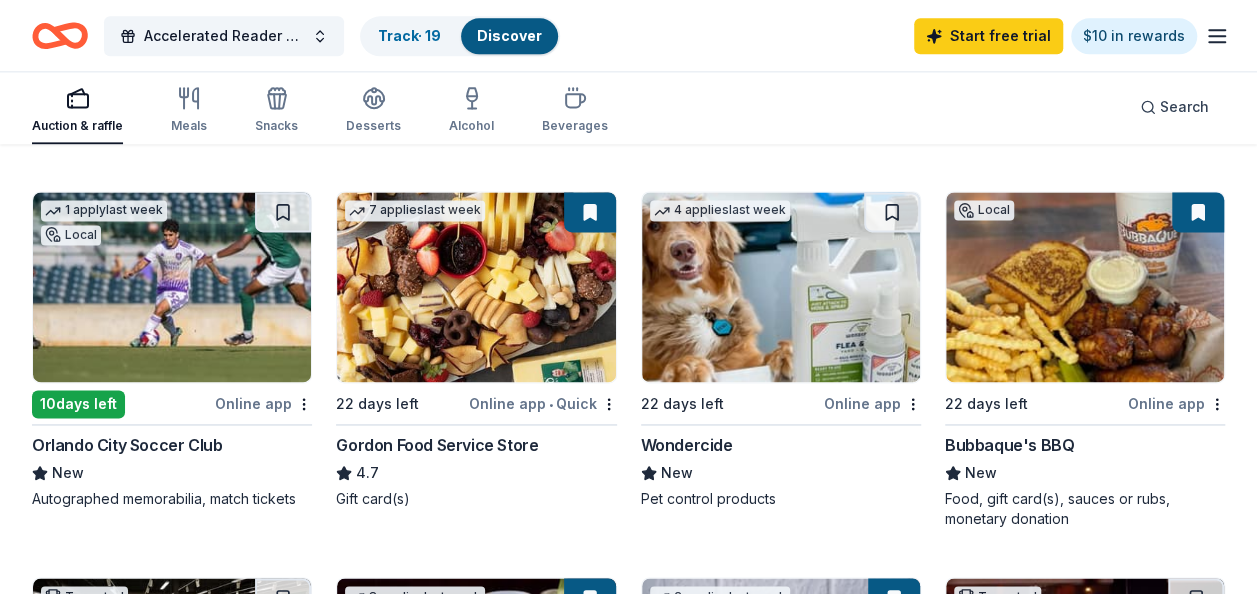 click at bounding box center [172, 287] 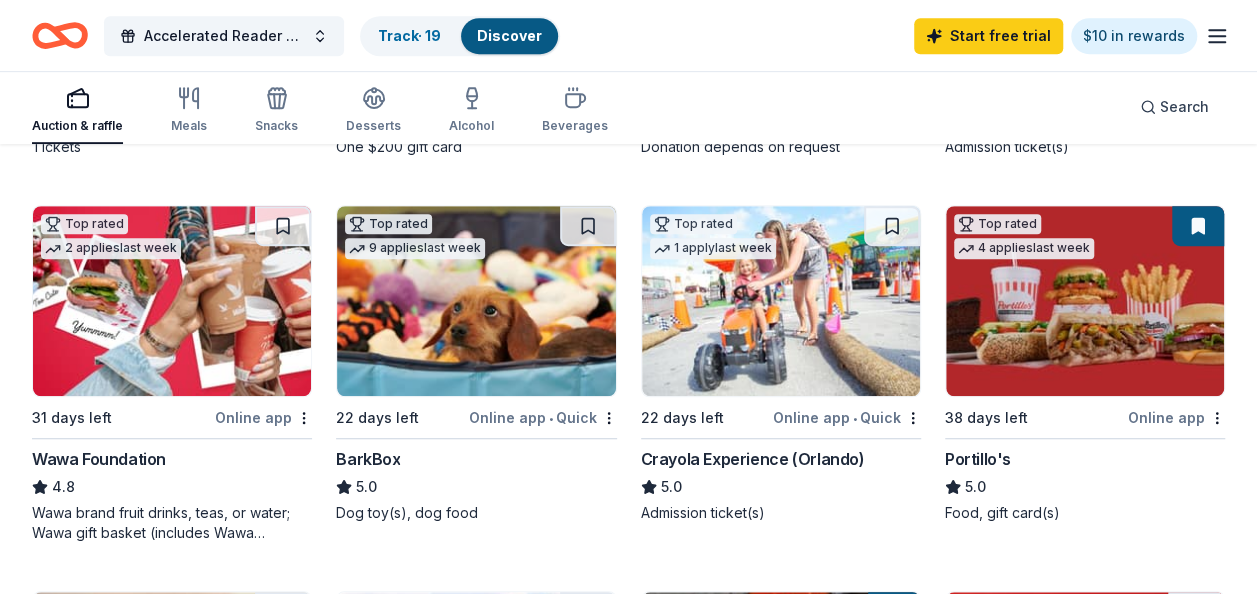 scroll, scrollTop: 528, scrollLeft: 0, axis: vertical 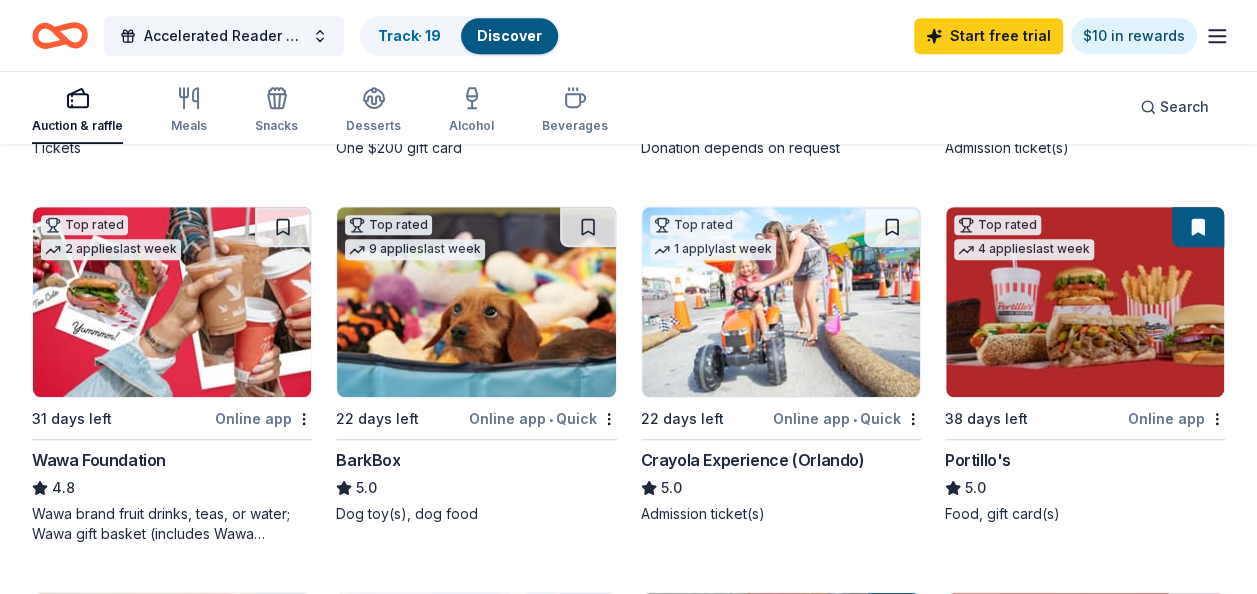 drag, startPoint x: 750, startPoint y: 342, endPoint x: 740, endPoint y: 338, distance: 10.770329 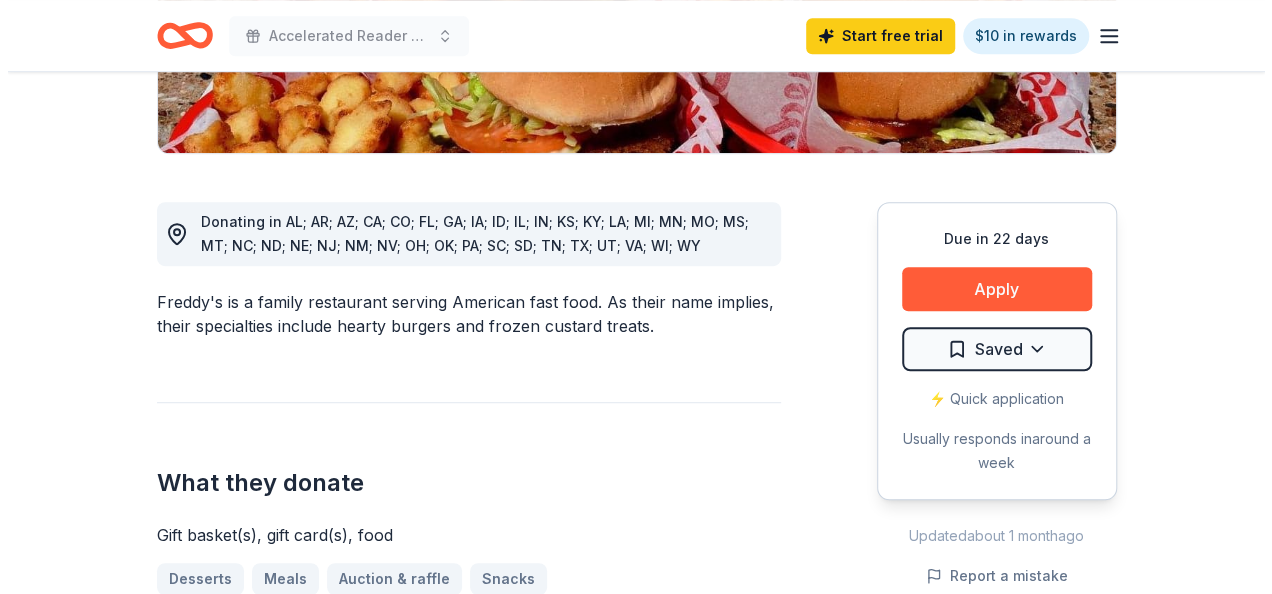 scroll, scrollTop: 459, scrollLeft: 0, axis: vertical 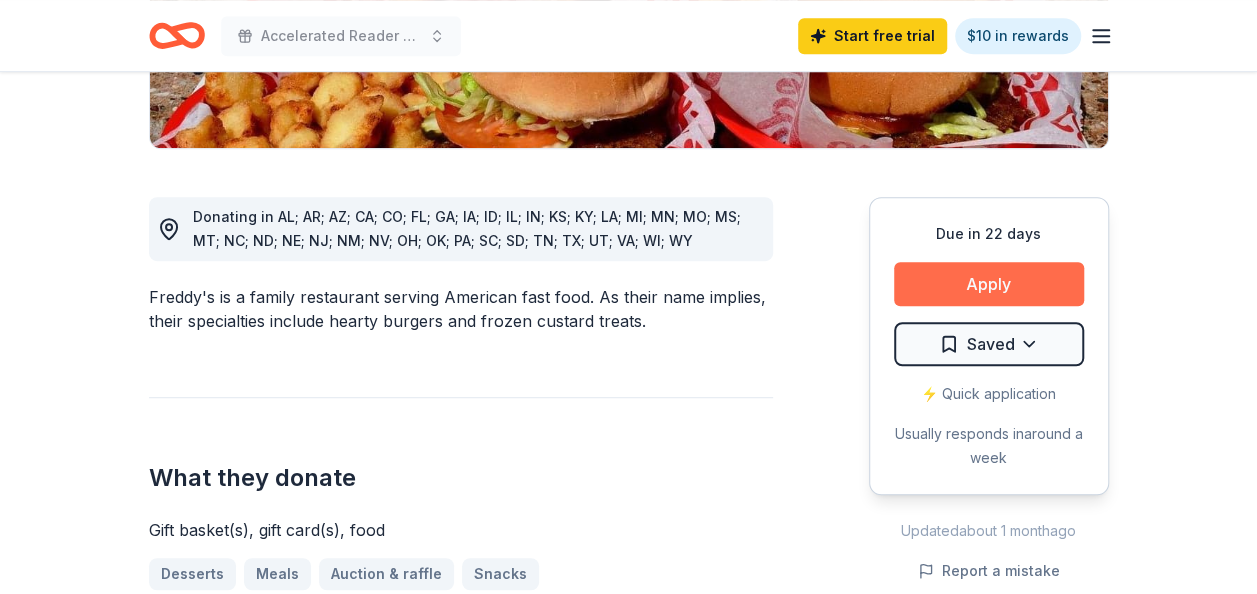 click on "Apply" at bounding box center [989, 284] 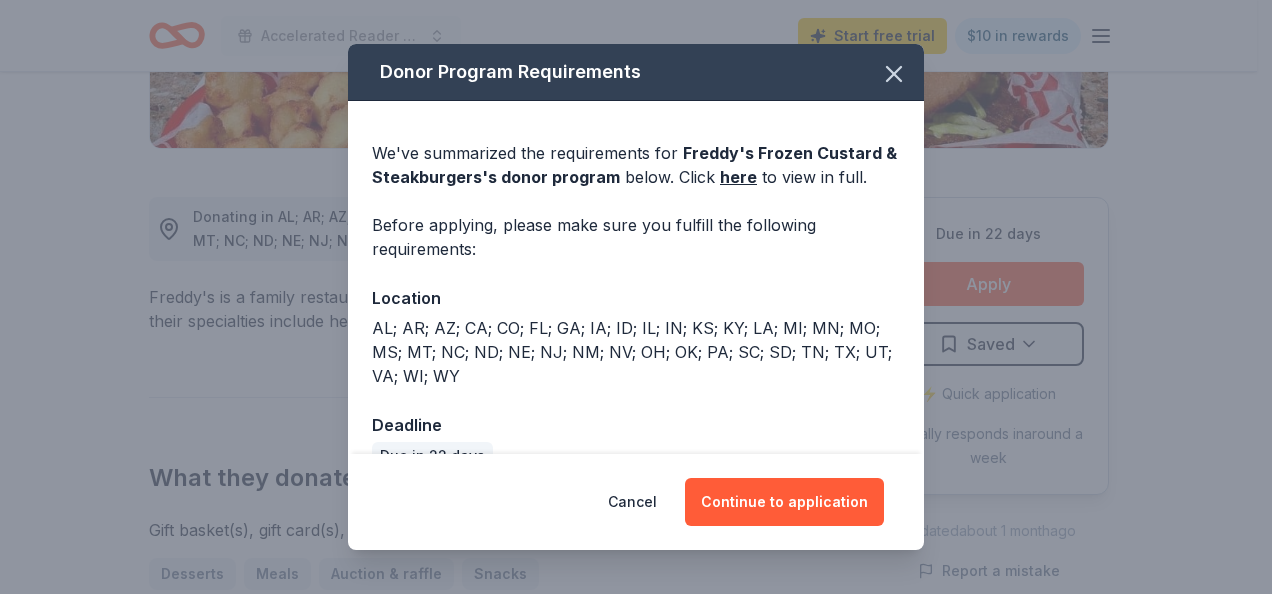 scroll, scrollTop: 39, scrollLeft: 0, axis: vertical 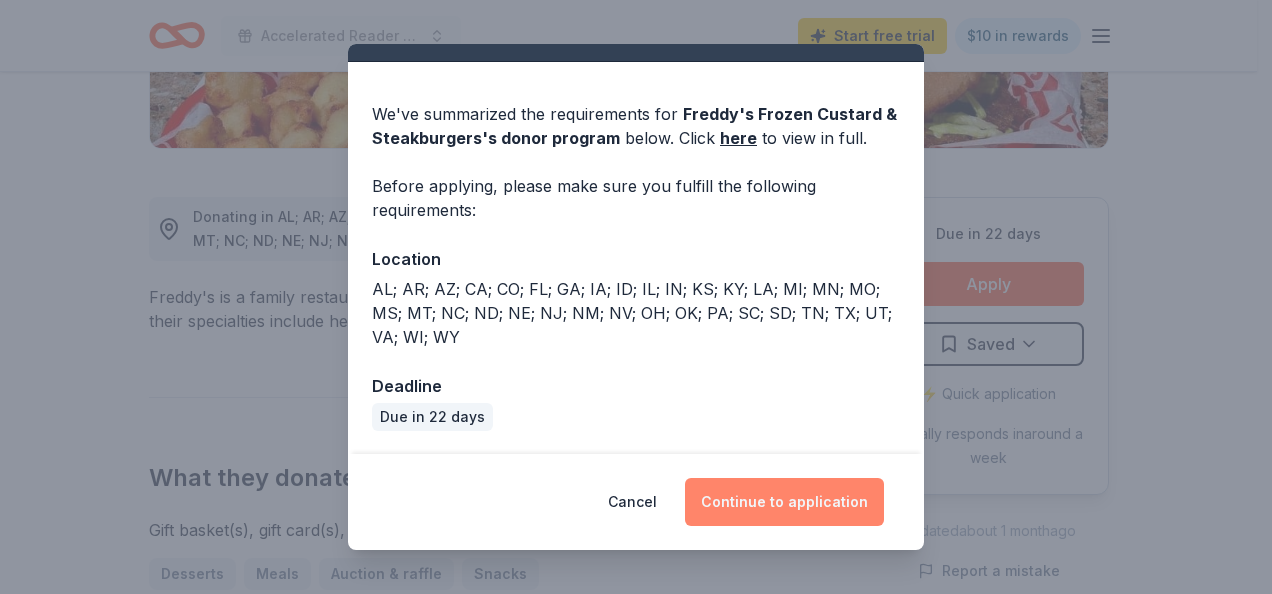 click on "Continue to application" at bounding box center [784, 502] 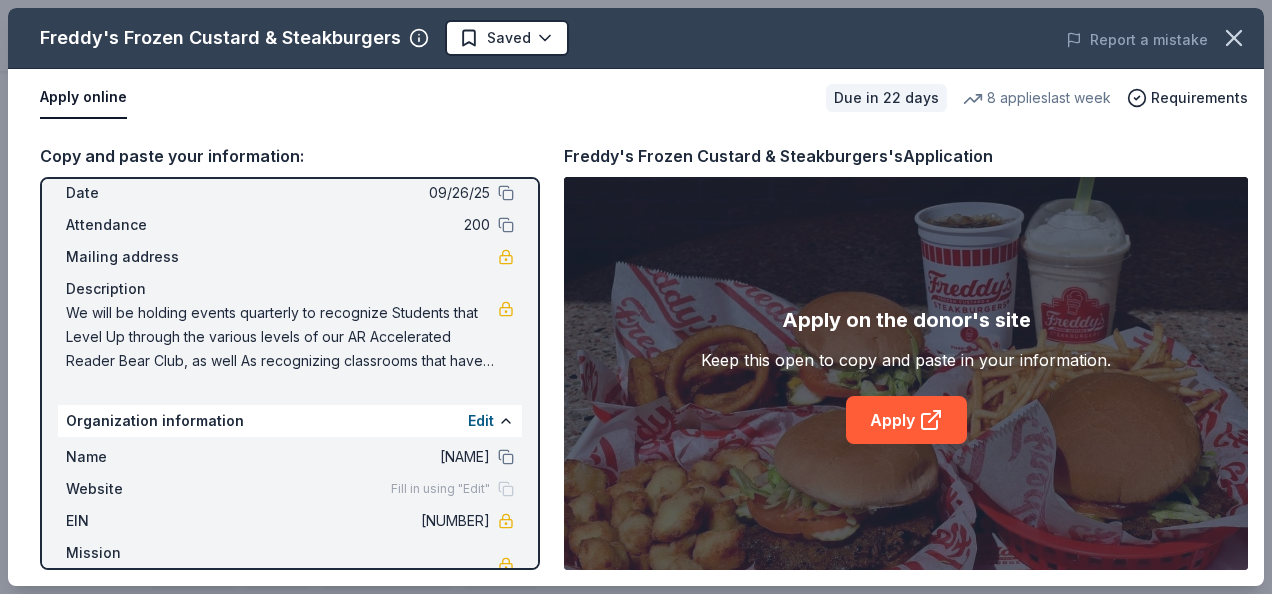 scroll, scrollTop: 131, scrollLeft: 0, axis: vertical 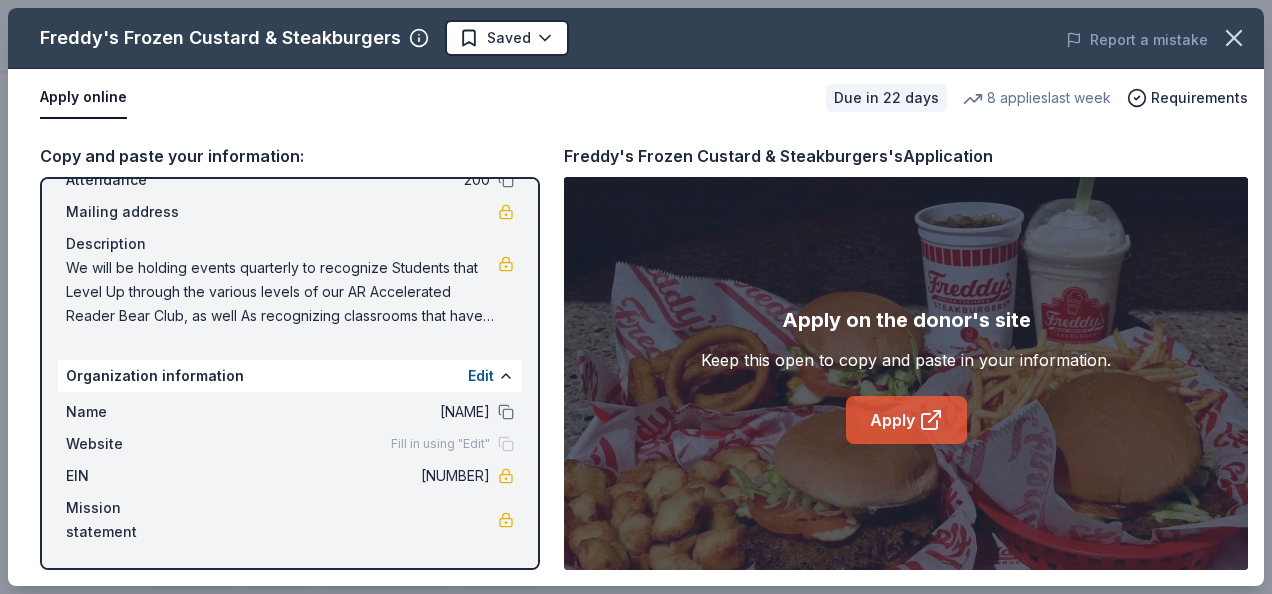 click on "Apply" at bounding box center [906, 420] 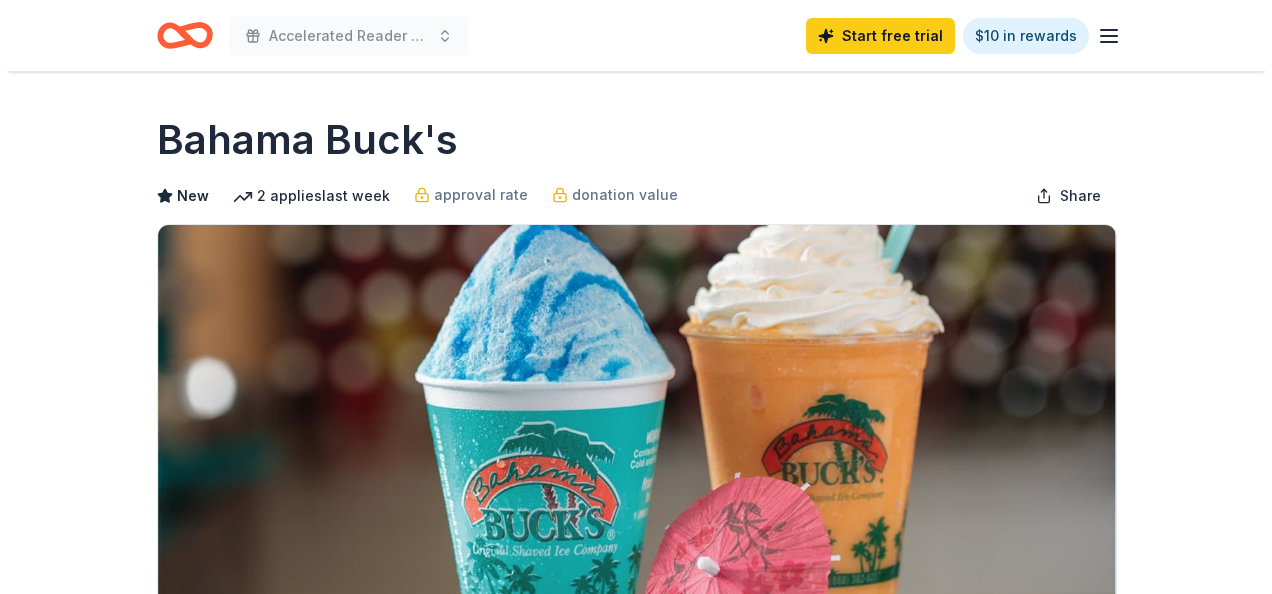 scroll, scrollTop: 258, scrollLeft: 0, axis: vertical 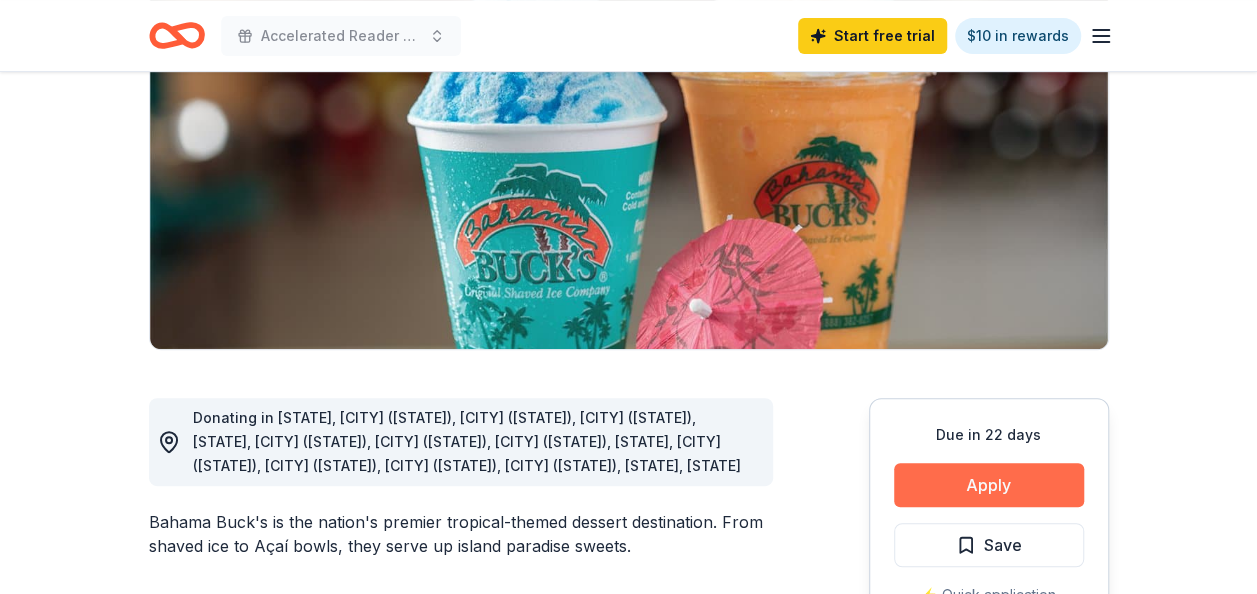 click on "Apply" at bounding box center [989, 485] 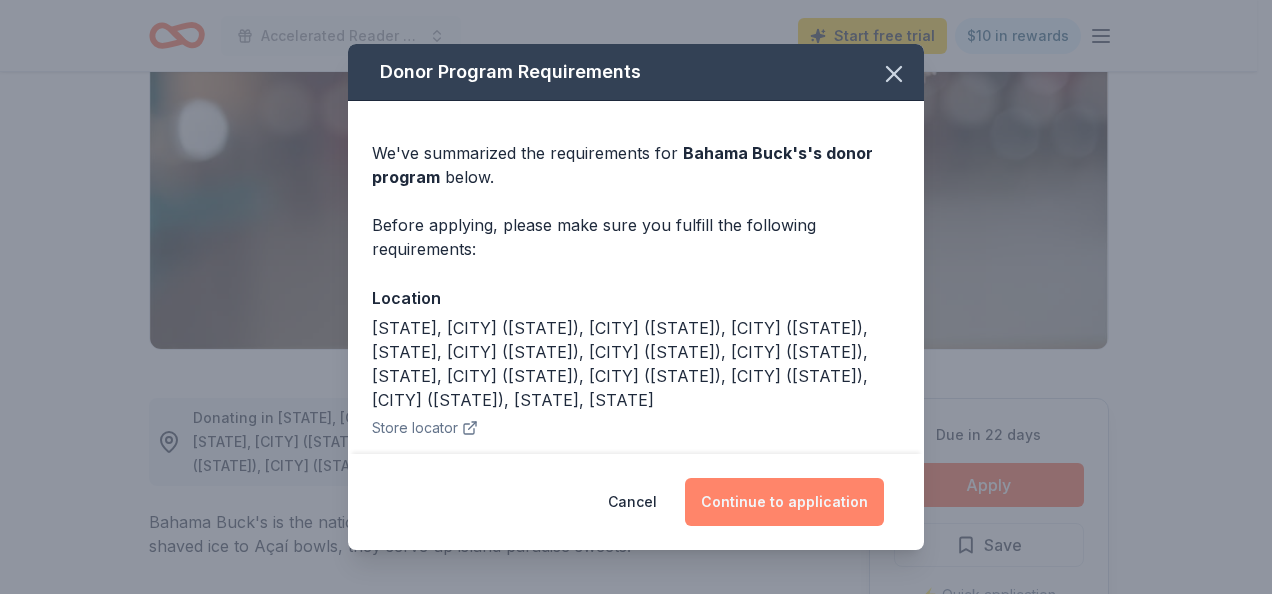 click on "Continue to application" at bounding box center [784, 502] 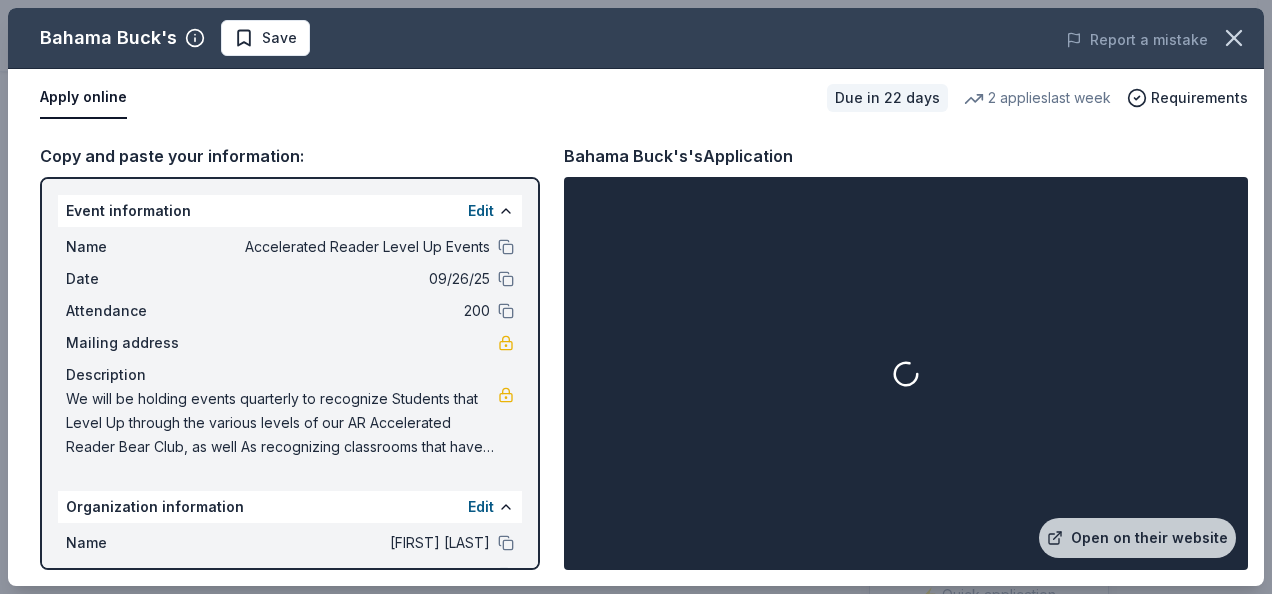 scroll, scrollTop: 131, scrollLeft: 0, axis: vertical 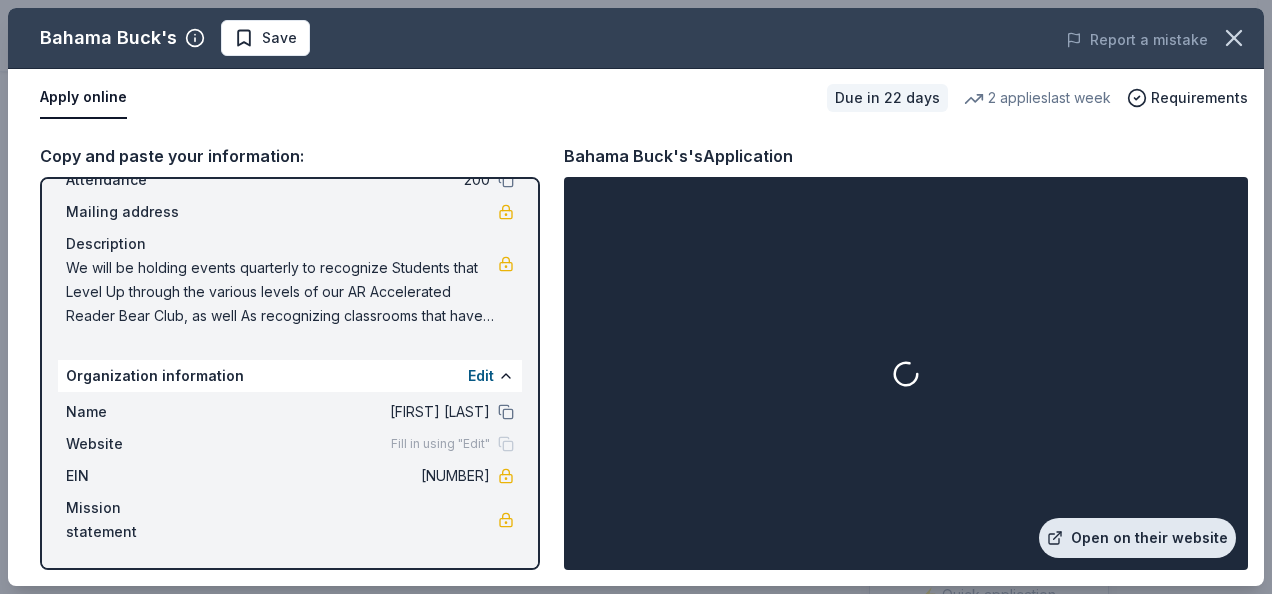 click on "Open on their website" at bounding box center (1137, 538) 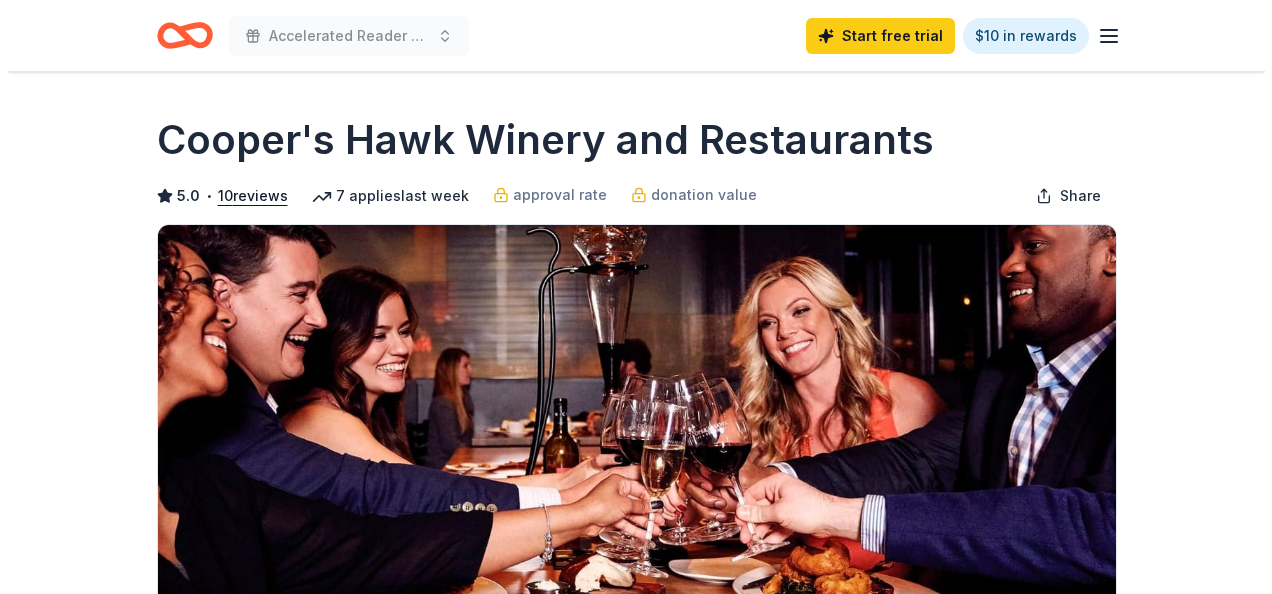 scroll, scrollTop: 515, scrollLeft: 0, axis: vertical 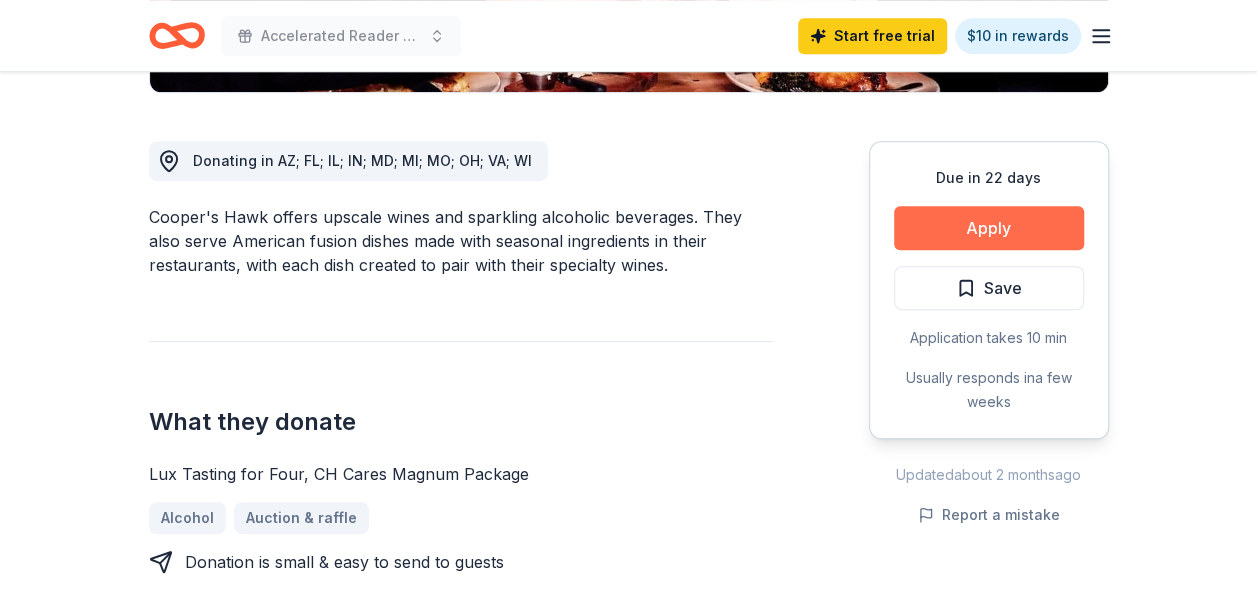 click on "Apply" at bounding box center (989, 228) 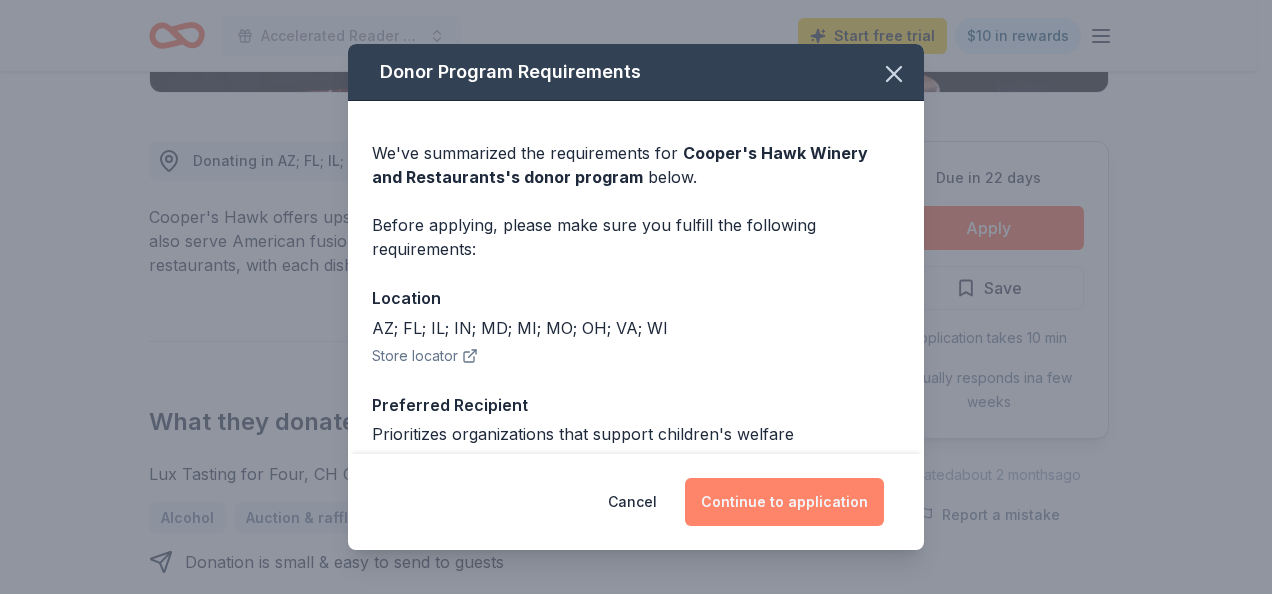 click on "Continue to application" at bounding box center (784, 502) 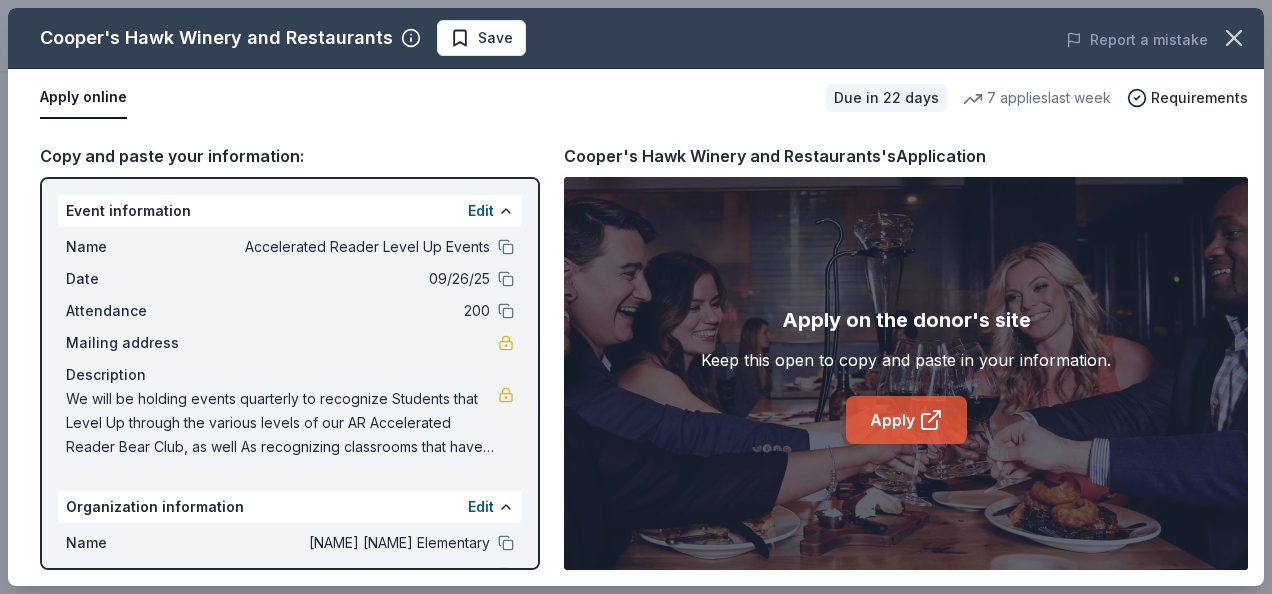 click on "Apply" at bounding box center [906, 420] 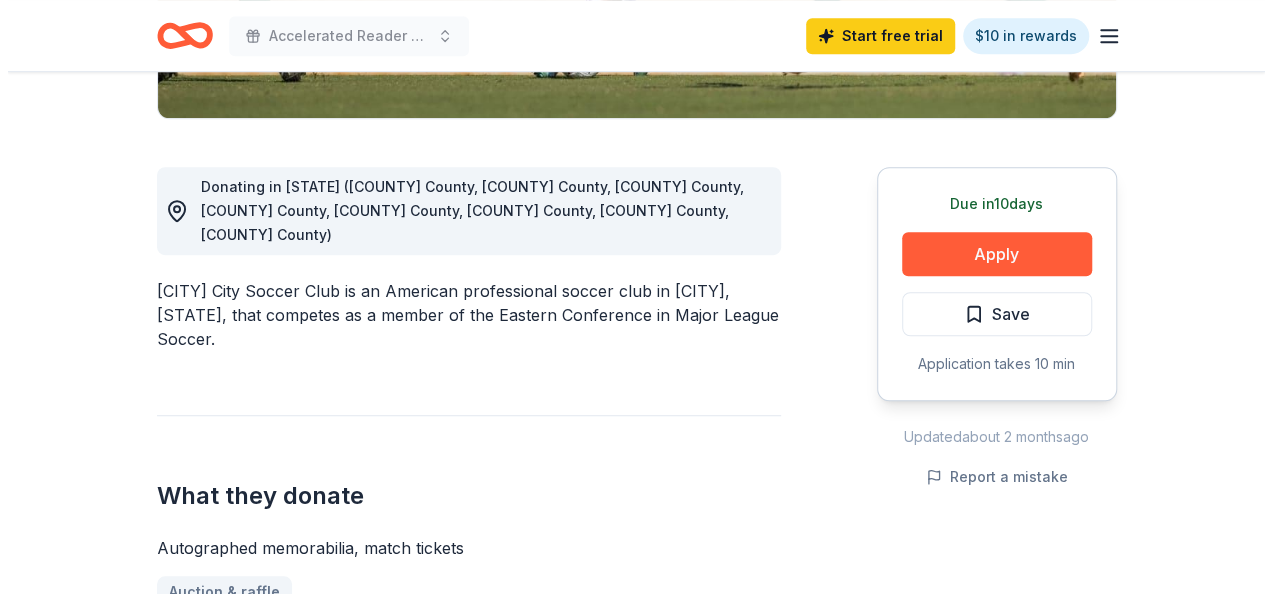 scroll, scrollTop: 489, scrollLeft: 0, axis: vertical 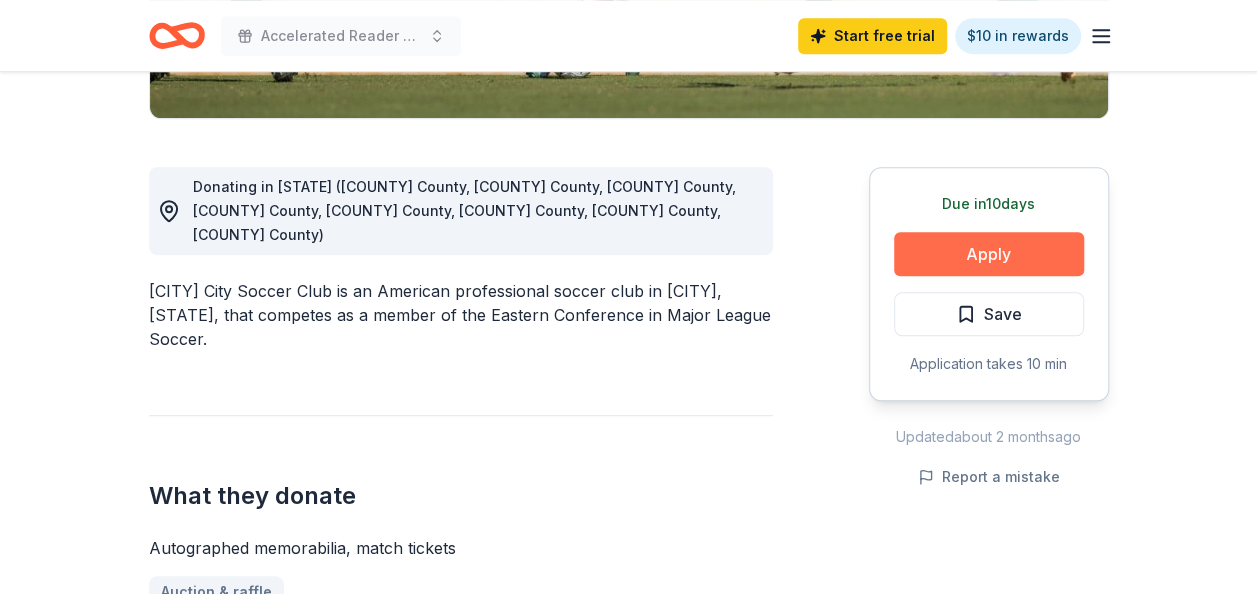 click on "Apply" at bounding box center [989, 254] 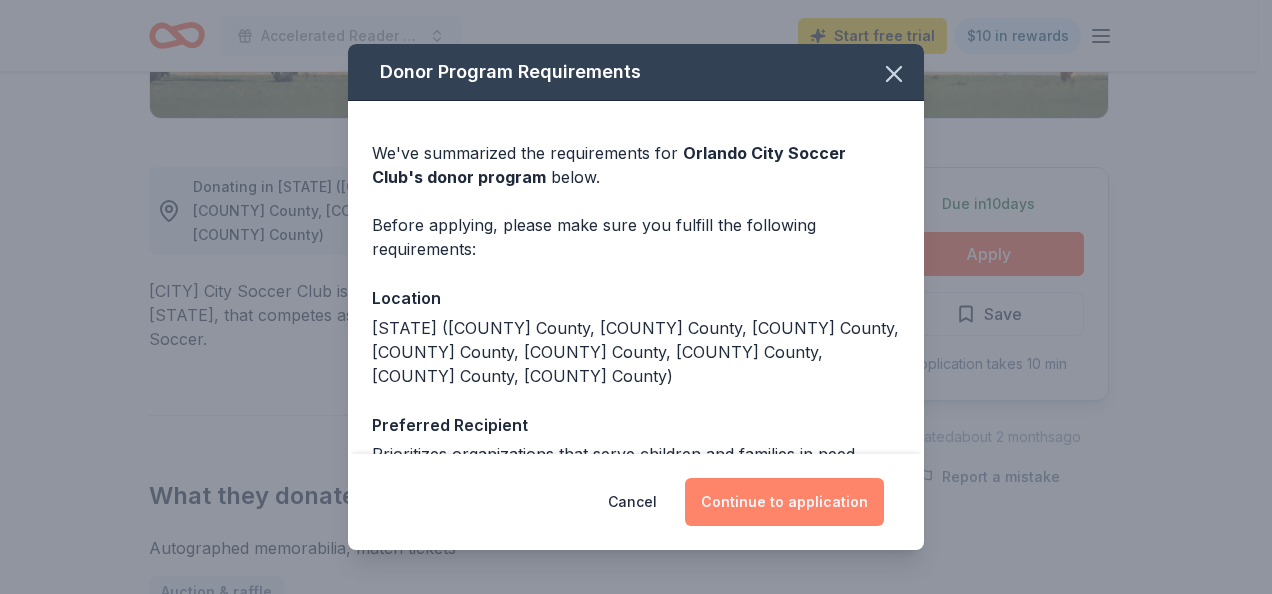 click on "Continue to application" at bounding box center [784, 502] 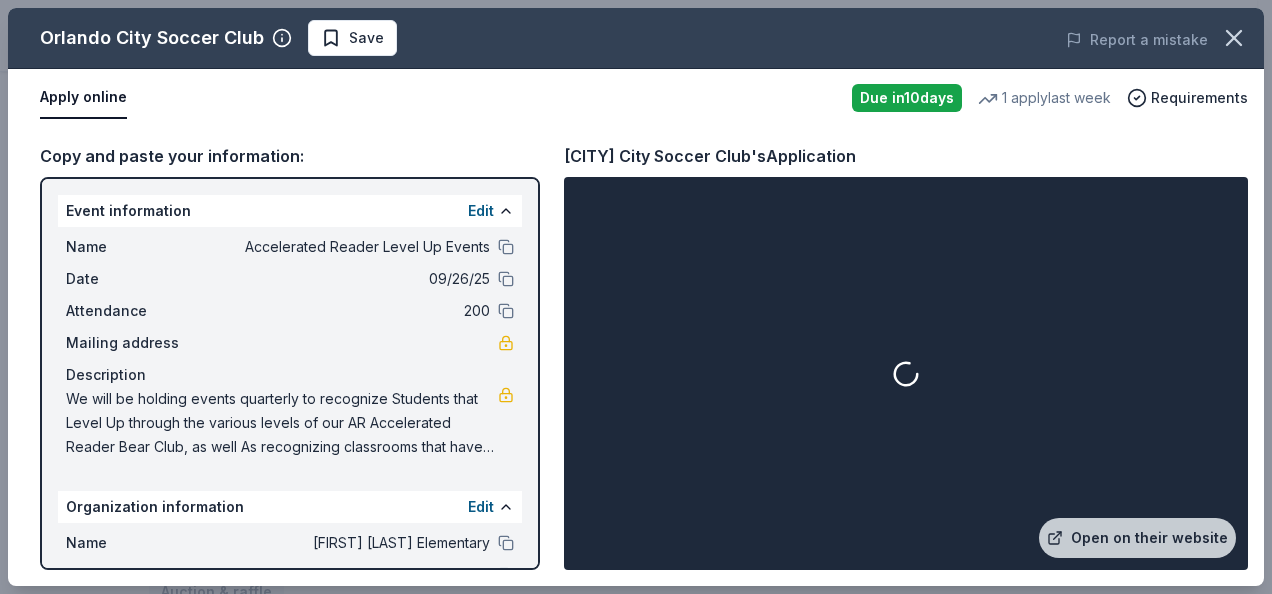 scroll, scrollTop: 131, scrollLeft: 0, axis: vertical 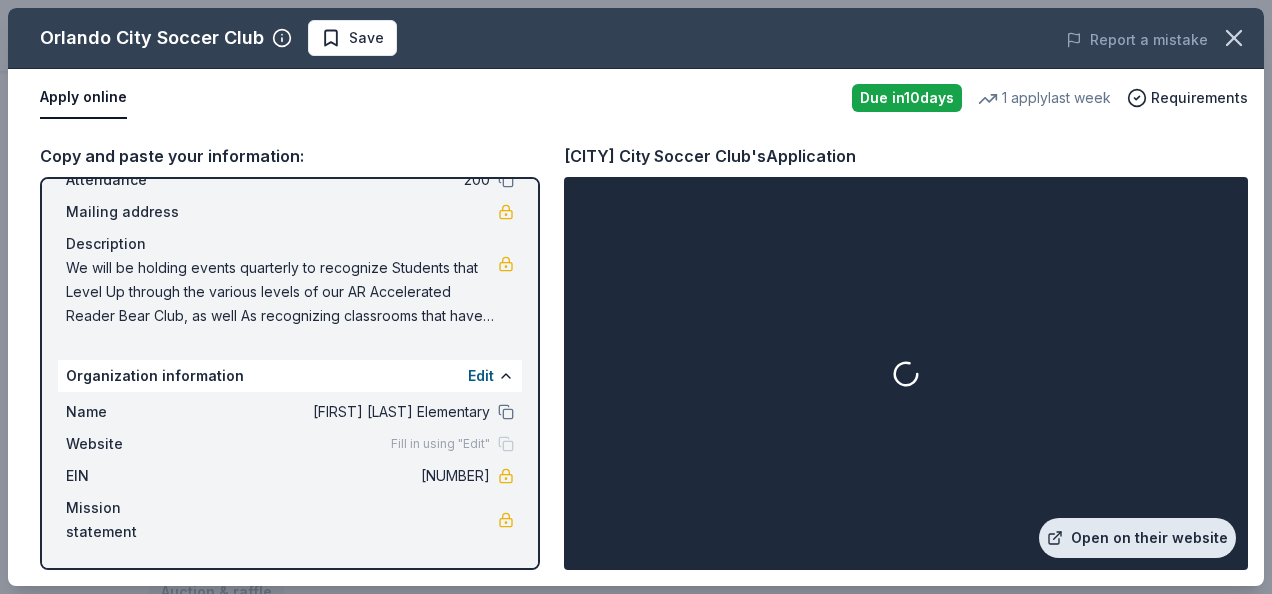 click on "Open on their website" at bounding box center (1137, 538) 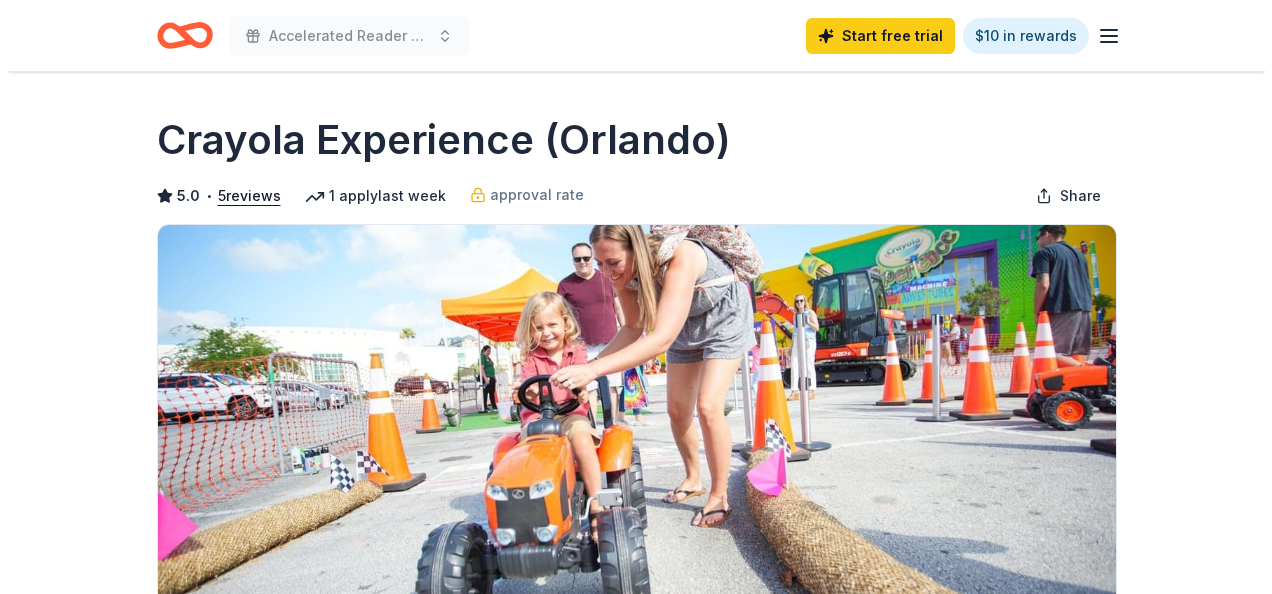 scroll, scrollTop: 561, scrollLeft: 0, axis: vertical 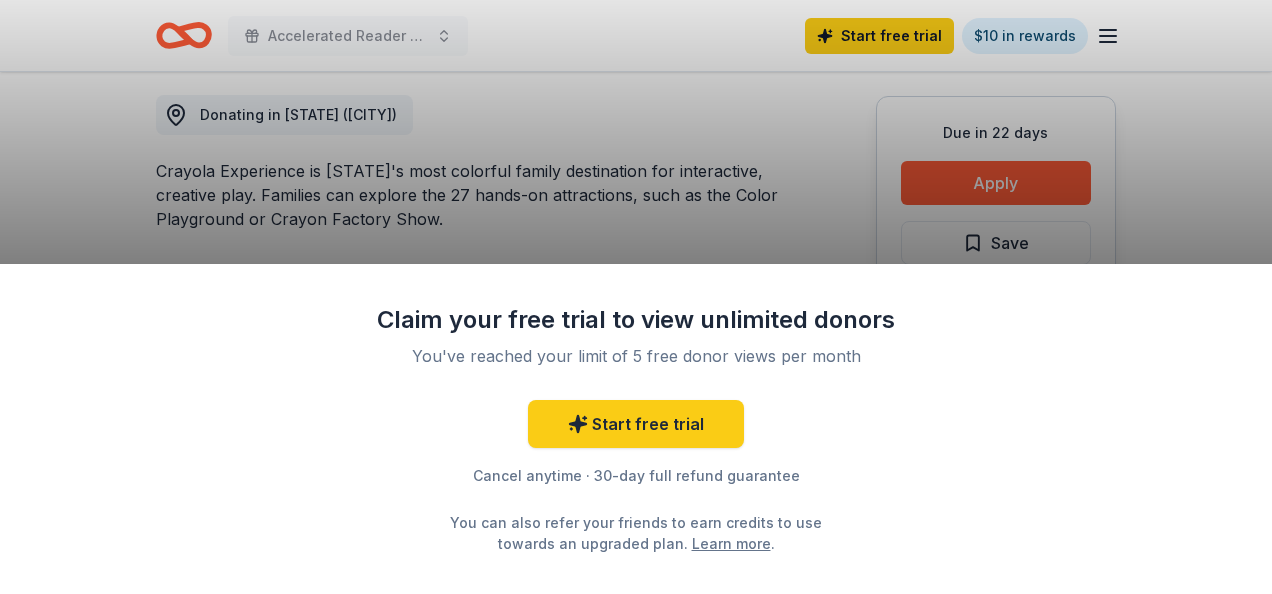 click on "Claim your free trial to view unlimited donors You've reached your limit of 5 free donor views per month Start free  trial Cancel anytime · 30-day full refund guarantee You can also refer your friends to earn credits to use towards an upgraded plan.   Learn more ." at bounding box center [636, 297] 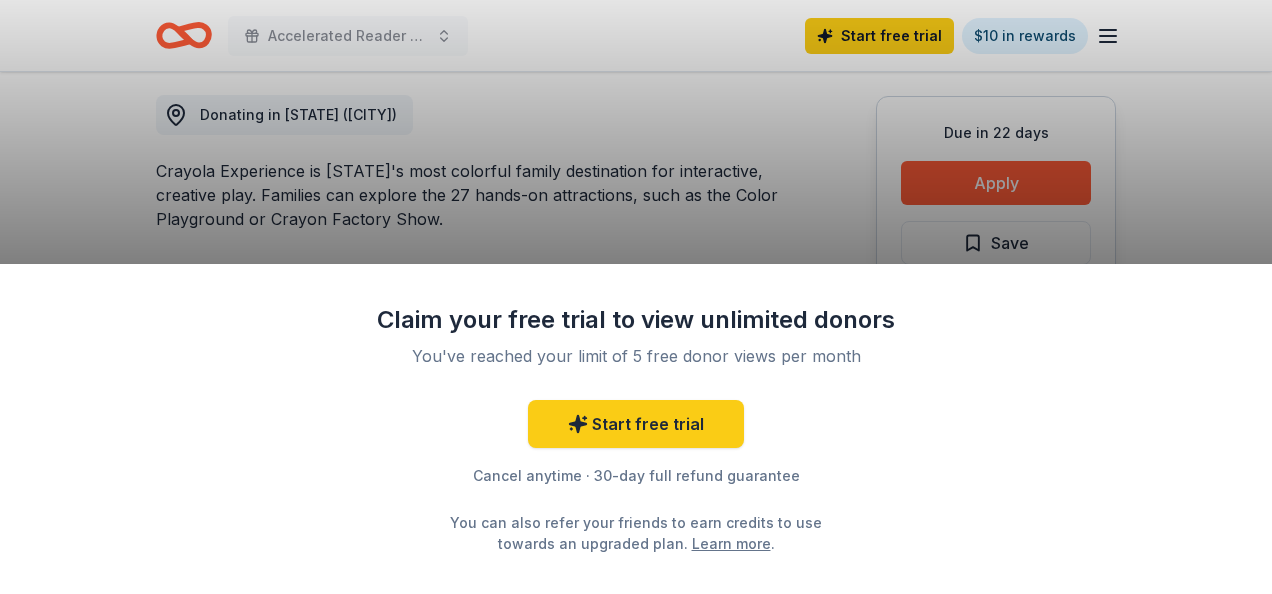 click on "Claim your free trial to view unlimited donors You've reached your limit of 5 free donor views per month Start free  trial Cancel anytime · 30-day full refund guarantee You can also refer your friends to earn credits to use towards an upgraded plan.   Learn more ." at bounding box center [636, 297] 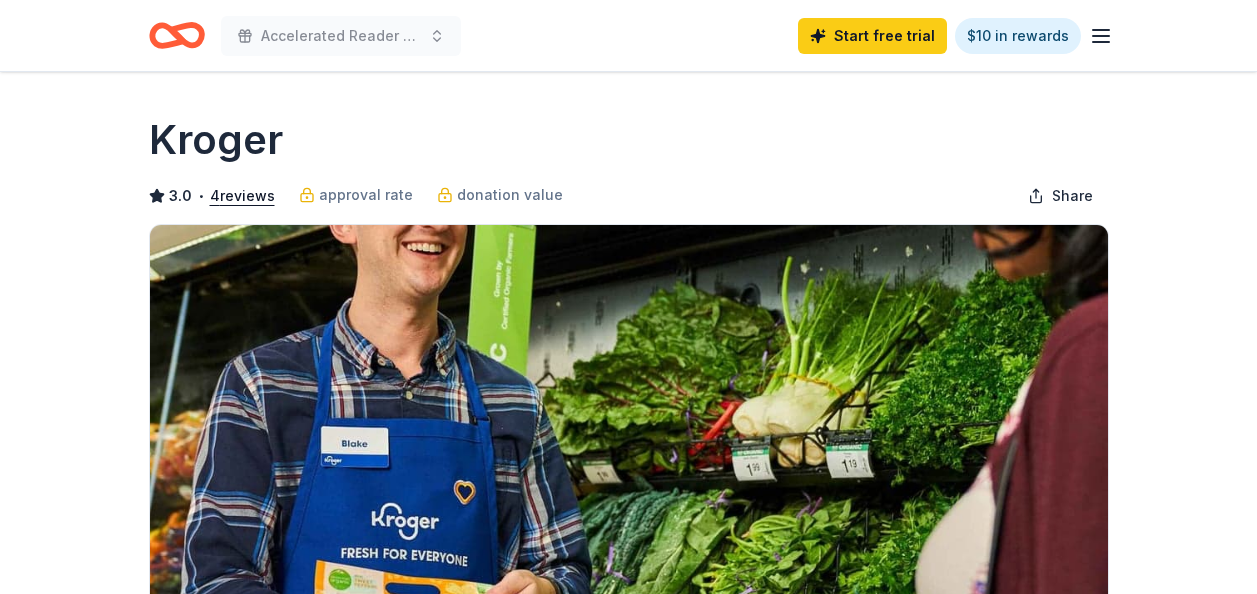 scroll, scrollTop: 861, scrollLeft: 0, axis: vertical 